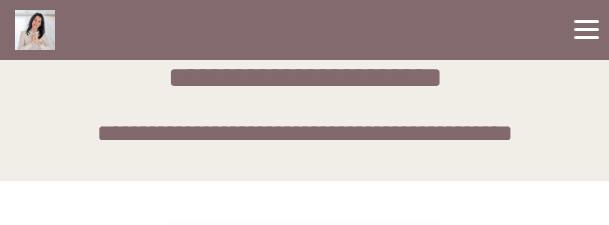 scroll, scrollTop: 0, scrollLeft: 0, axis: both 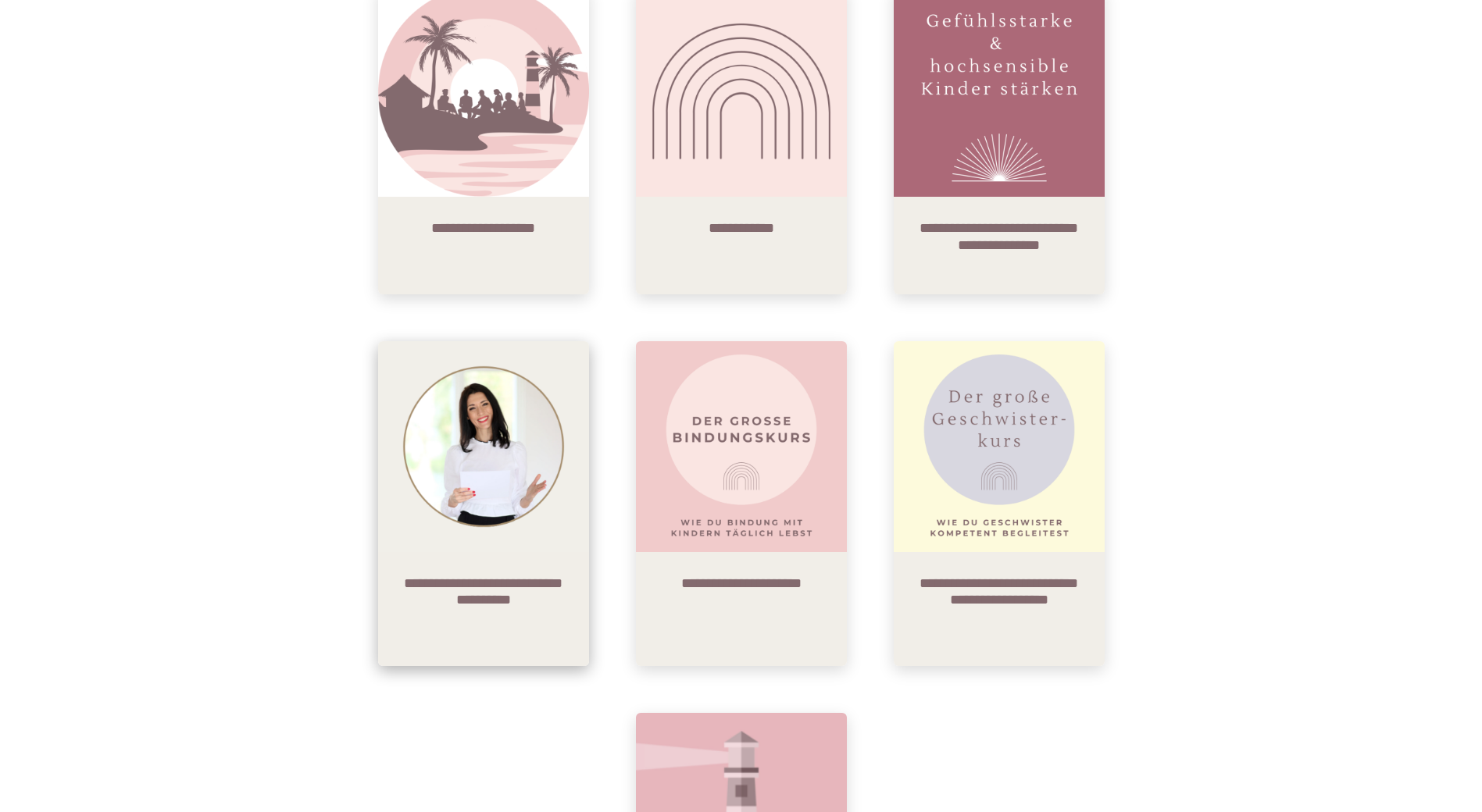 click on "**********" at bounding box center [484, 609] 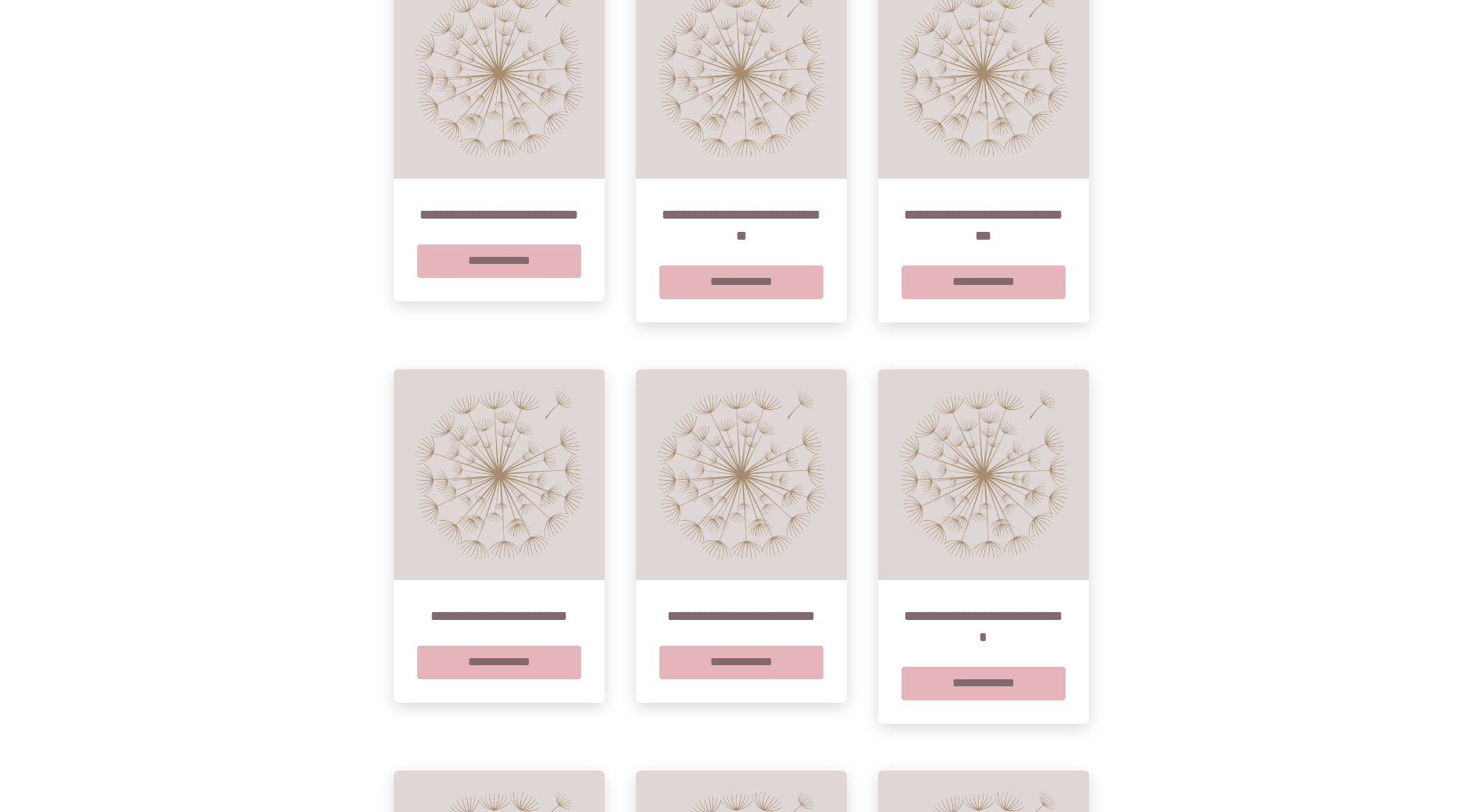 scroll, scrollTop: 703, scrollLeft: 0, axis: vertical 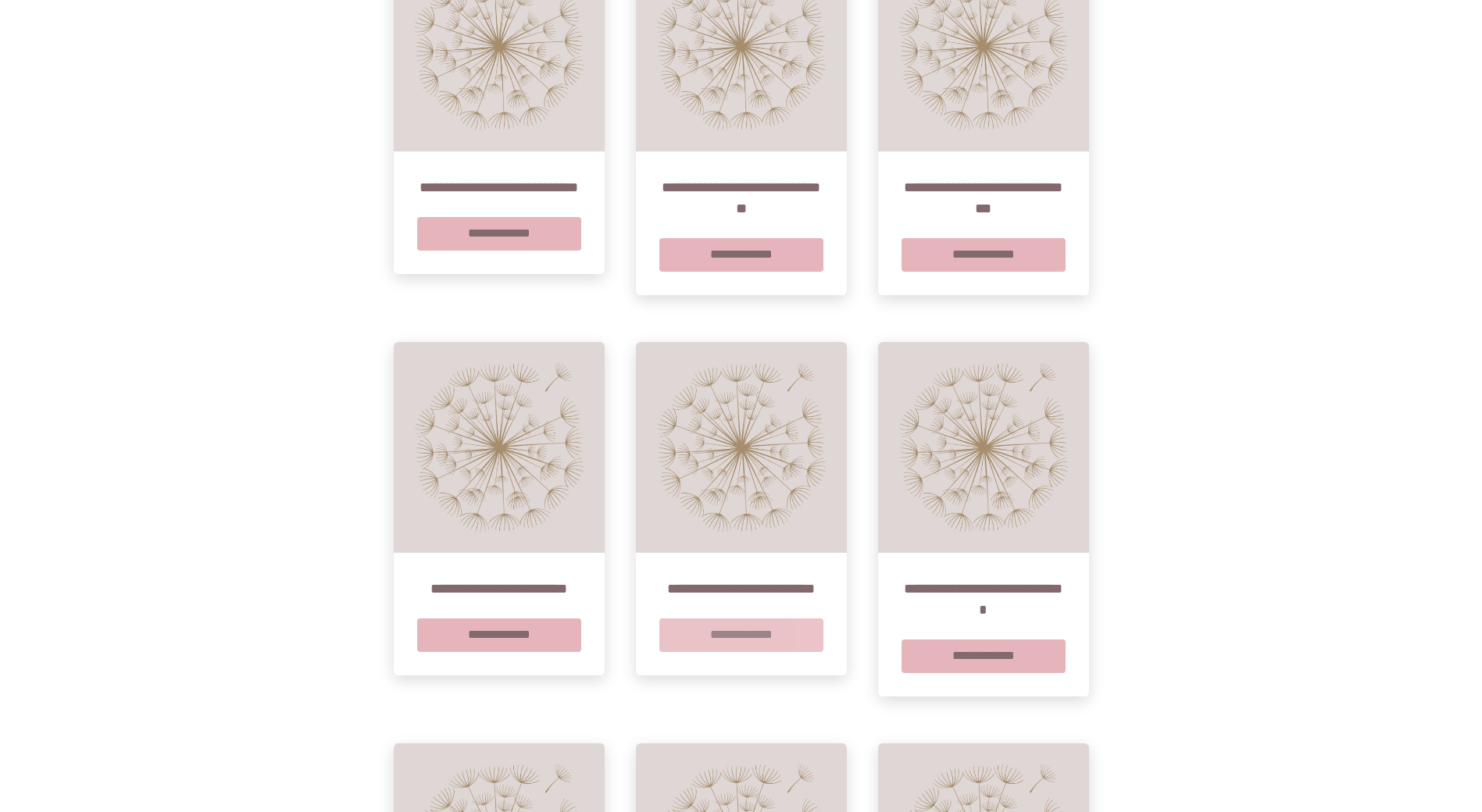 click on "**********" at bounding box center [741, 635] 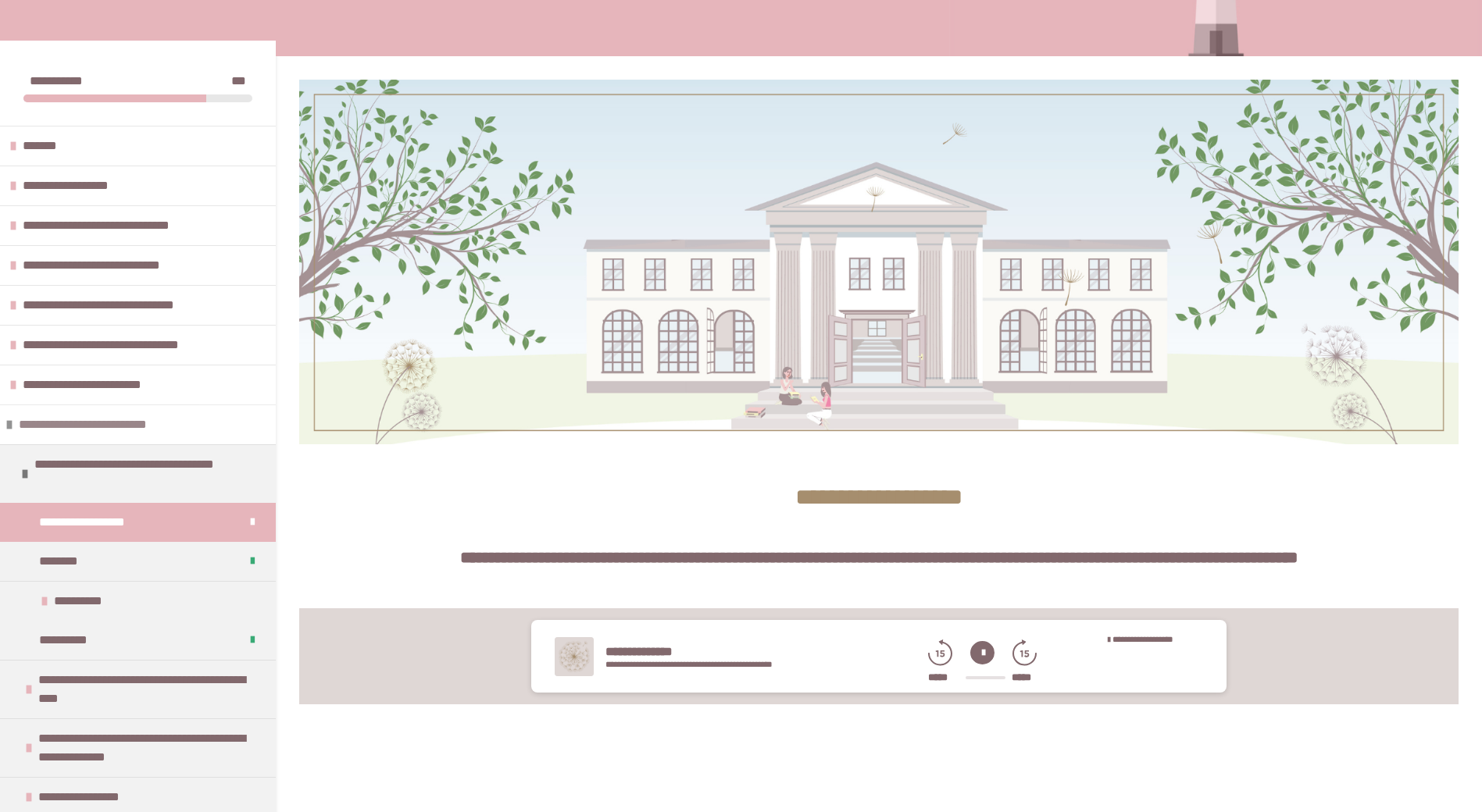 scroll, scrollTop: 234, scrollLeft: 0, axis: vertical 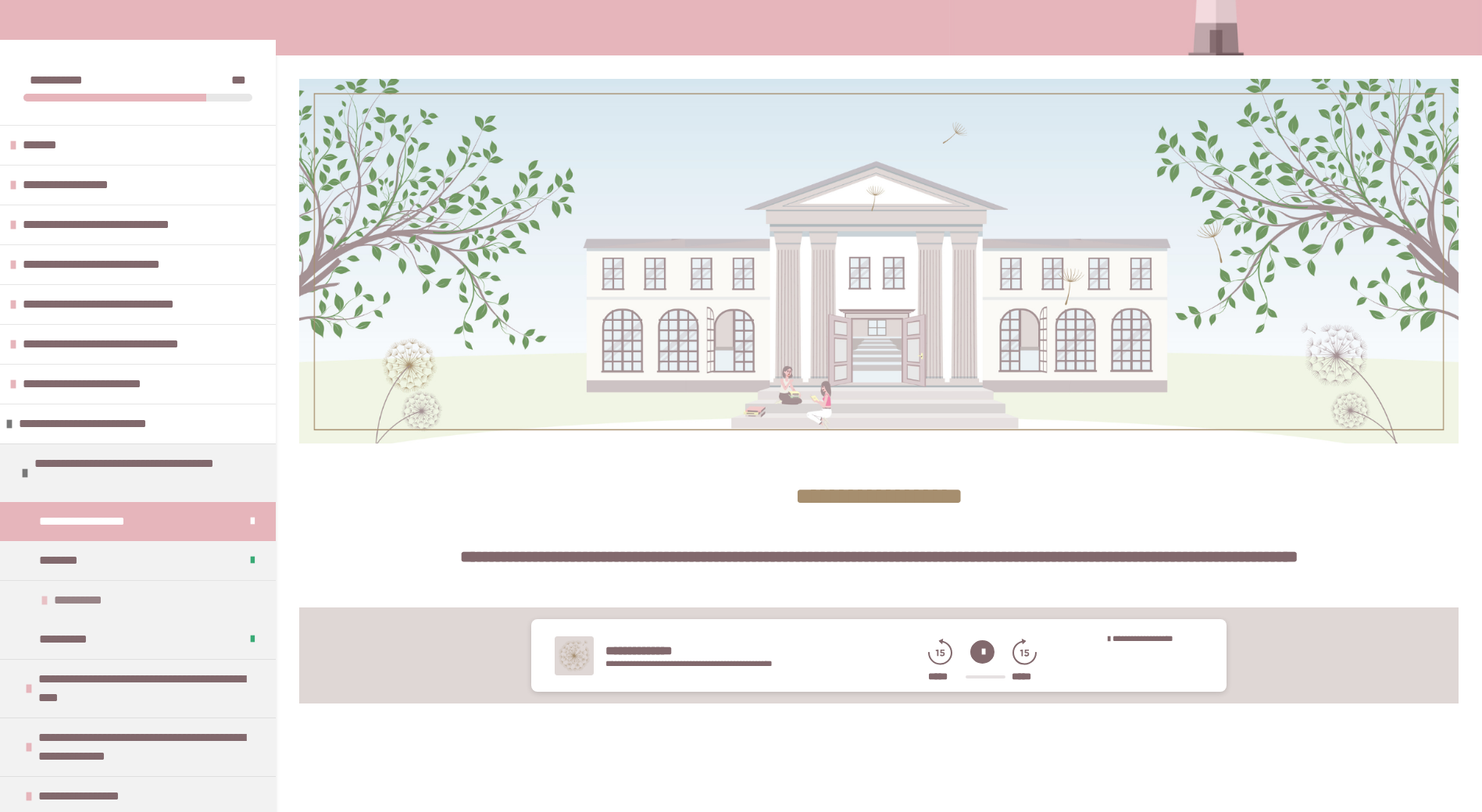 click on "**********" at bounding box center (137, 600) 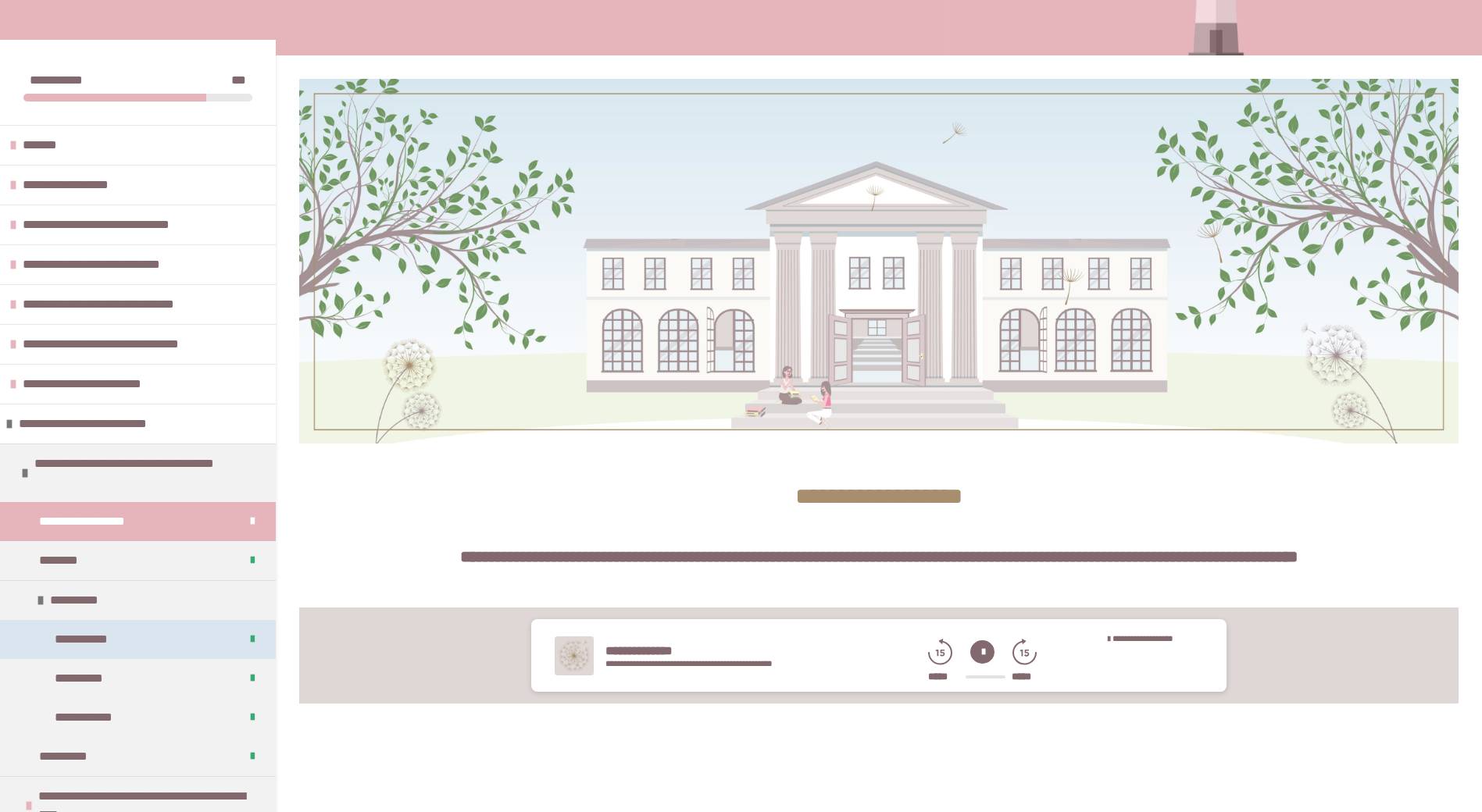 click on "**********" at bounding box center (137, 639) 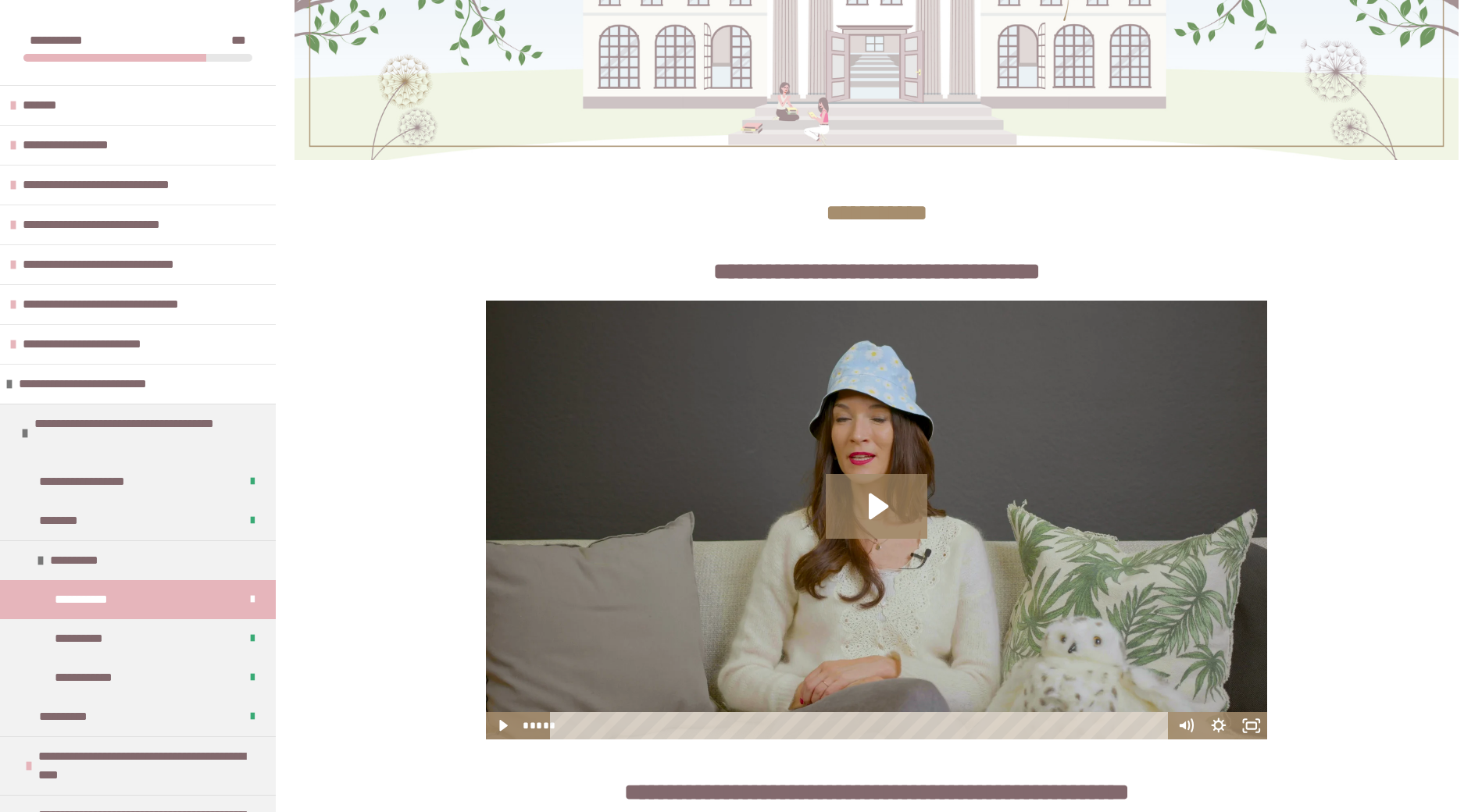 scroll, scrollTop: 547, scrollLeft: 0, axis: vertical 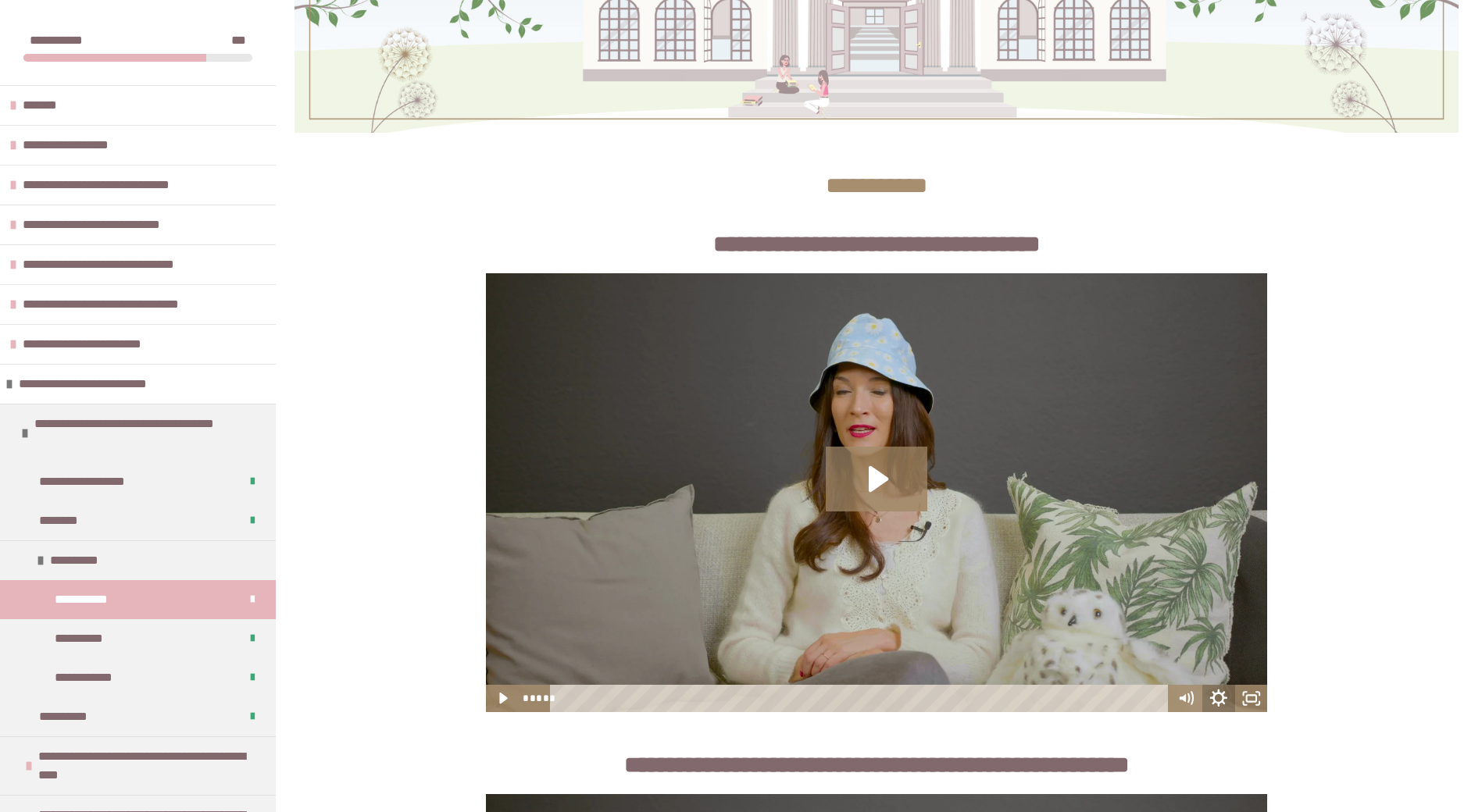 click 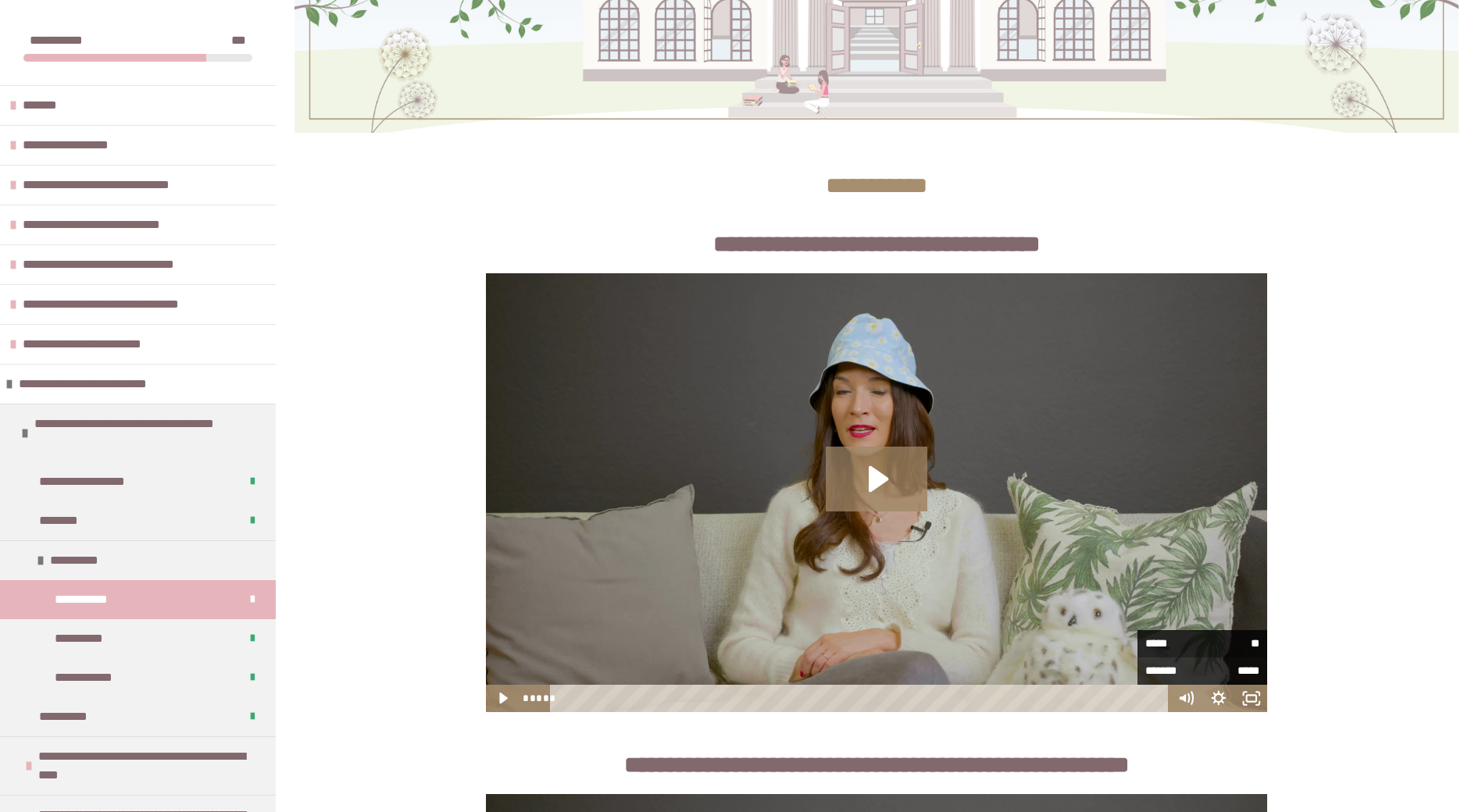 click on "**" at bounding box center [1230, 643] 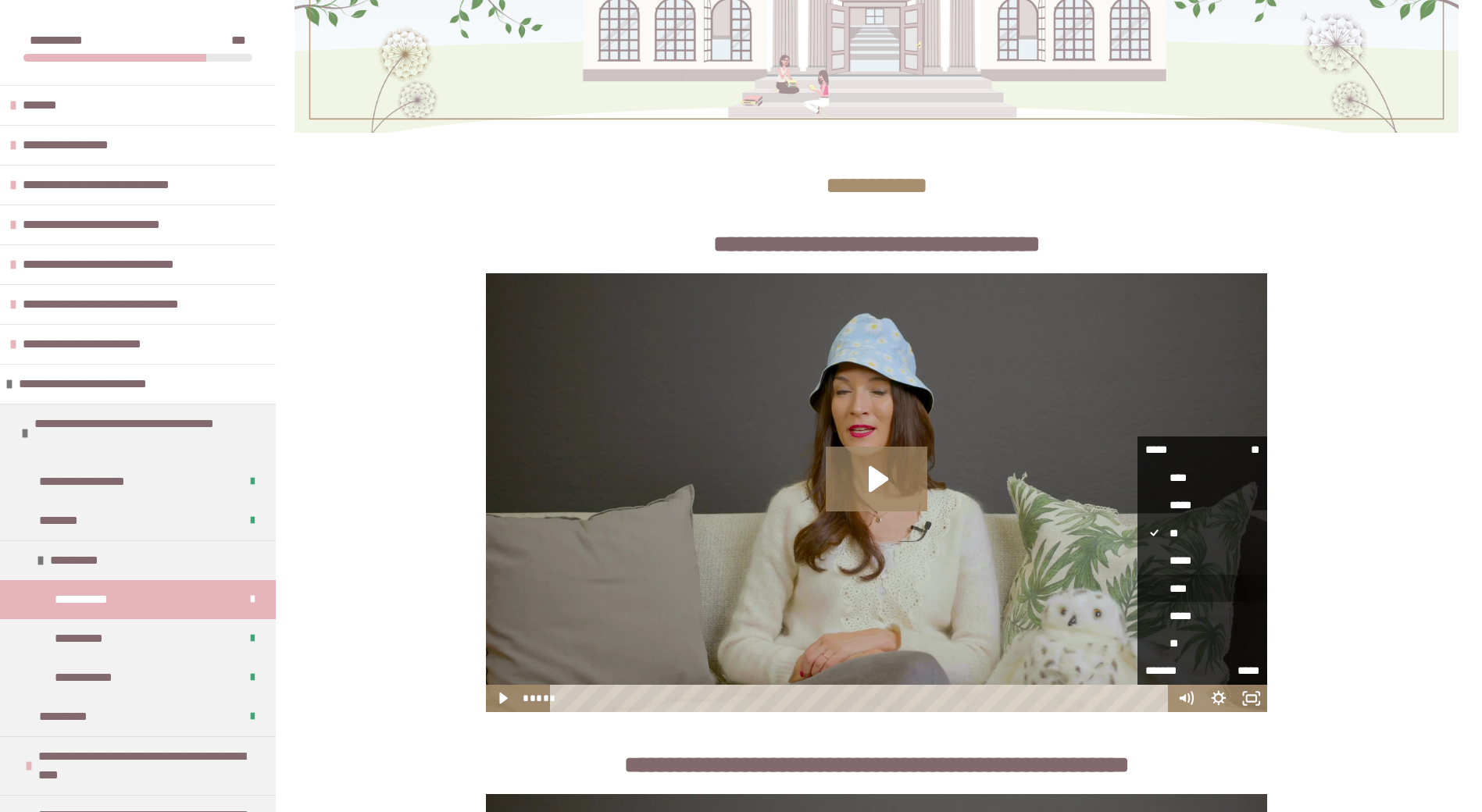 click on "****" at bounding box center [1202, 589] 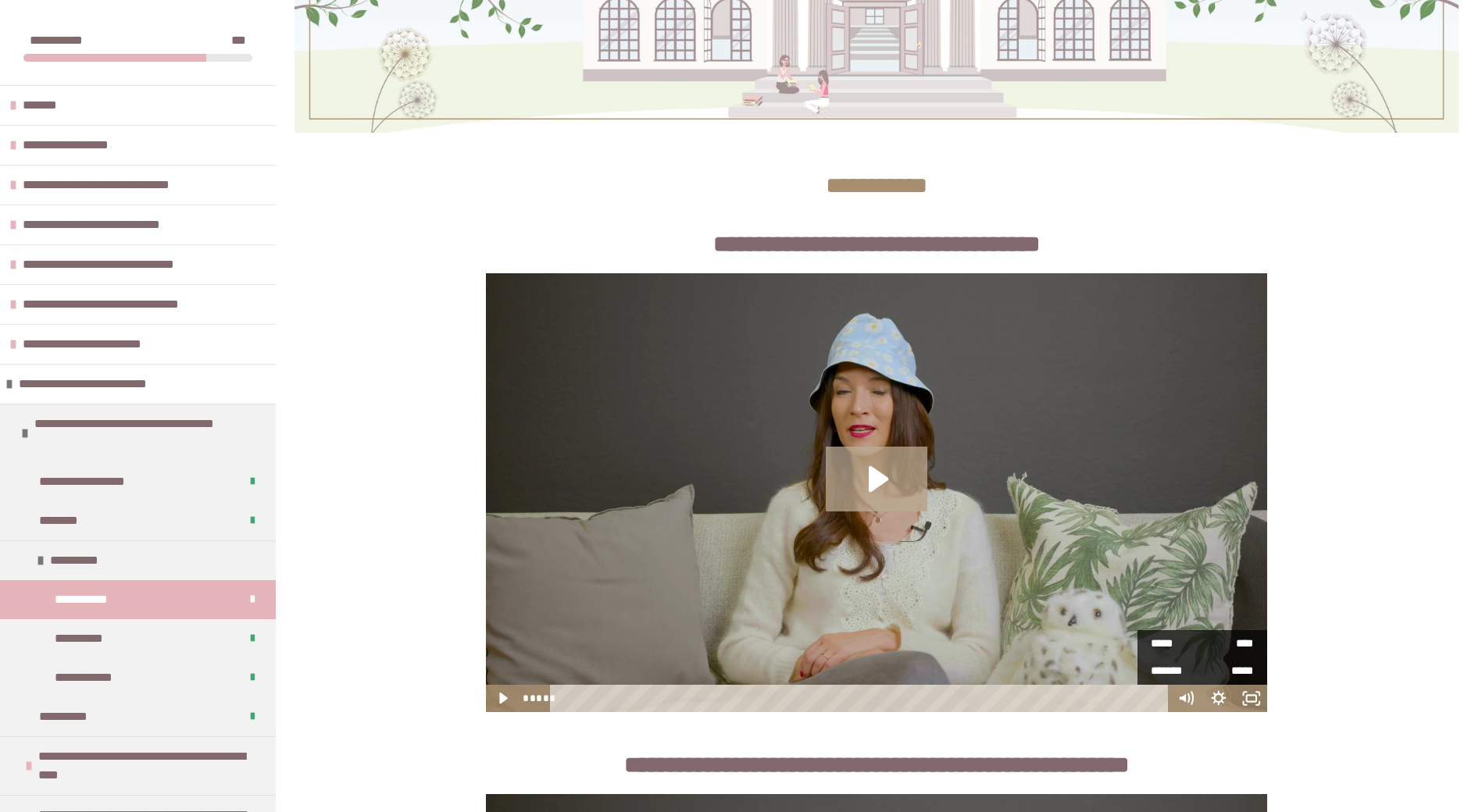 click 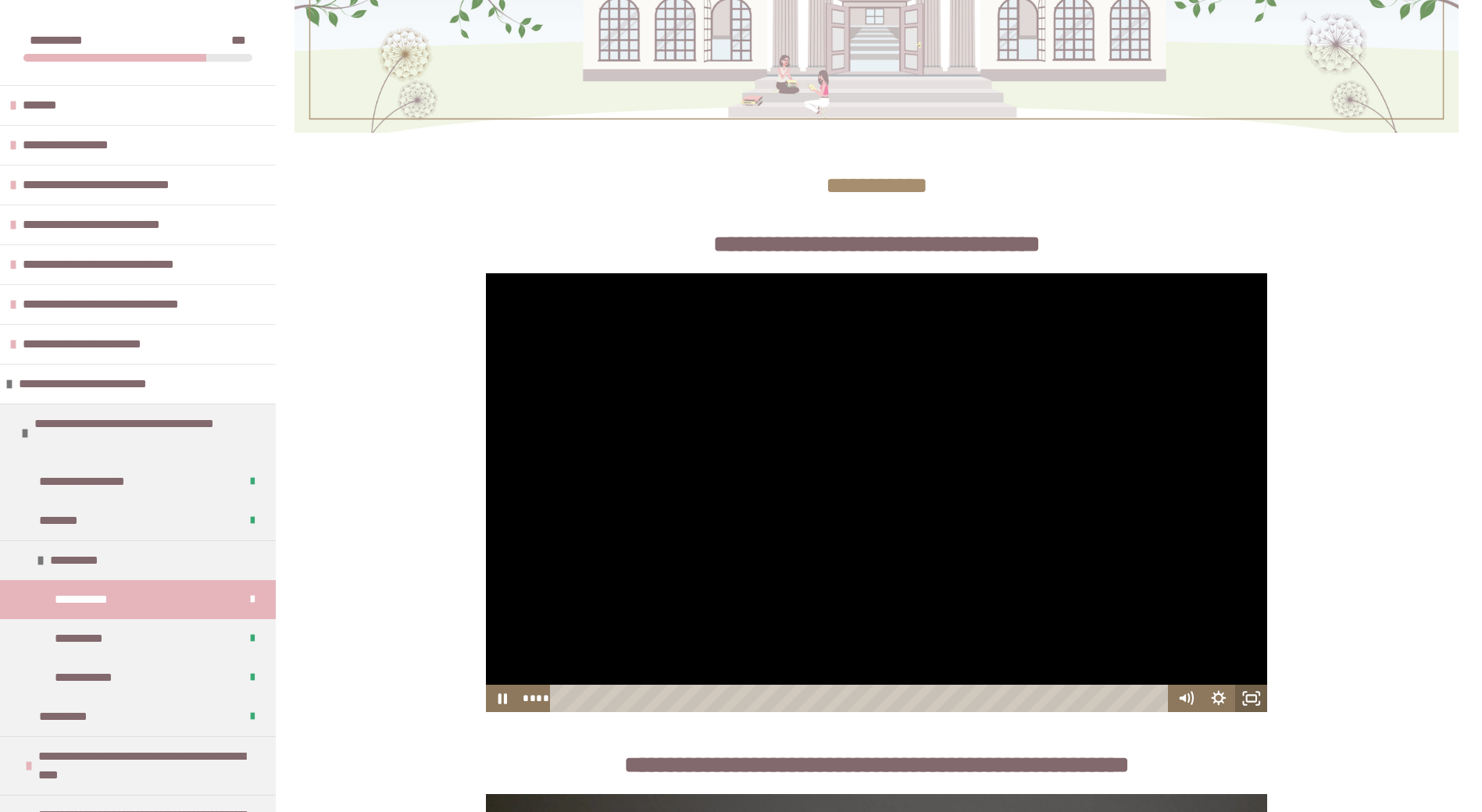 click 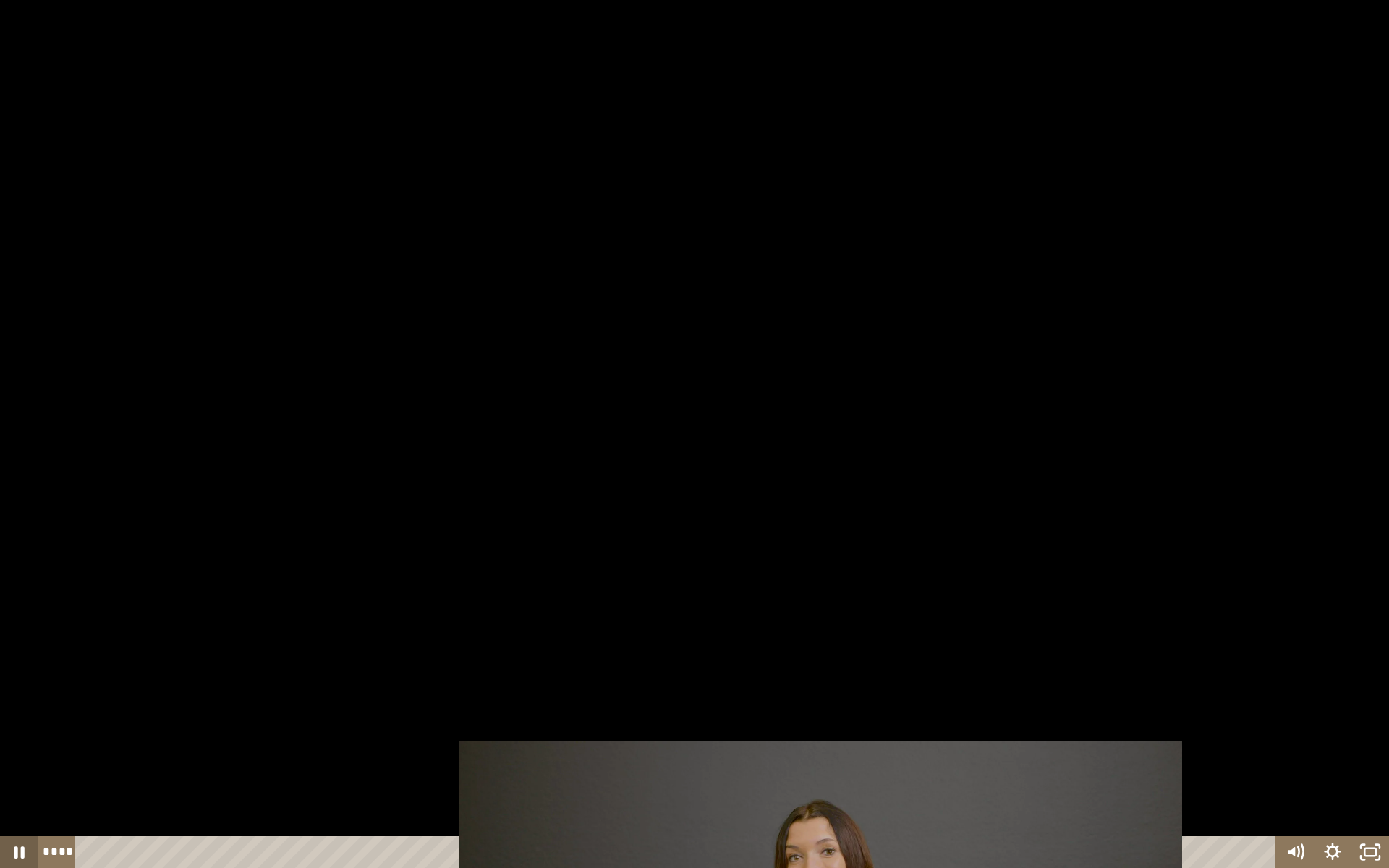click 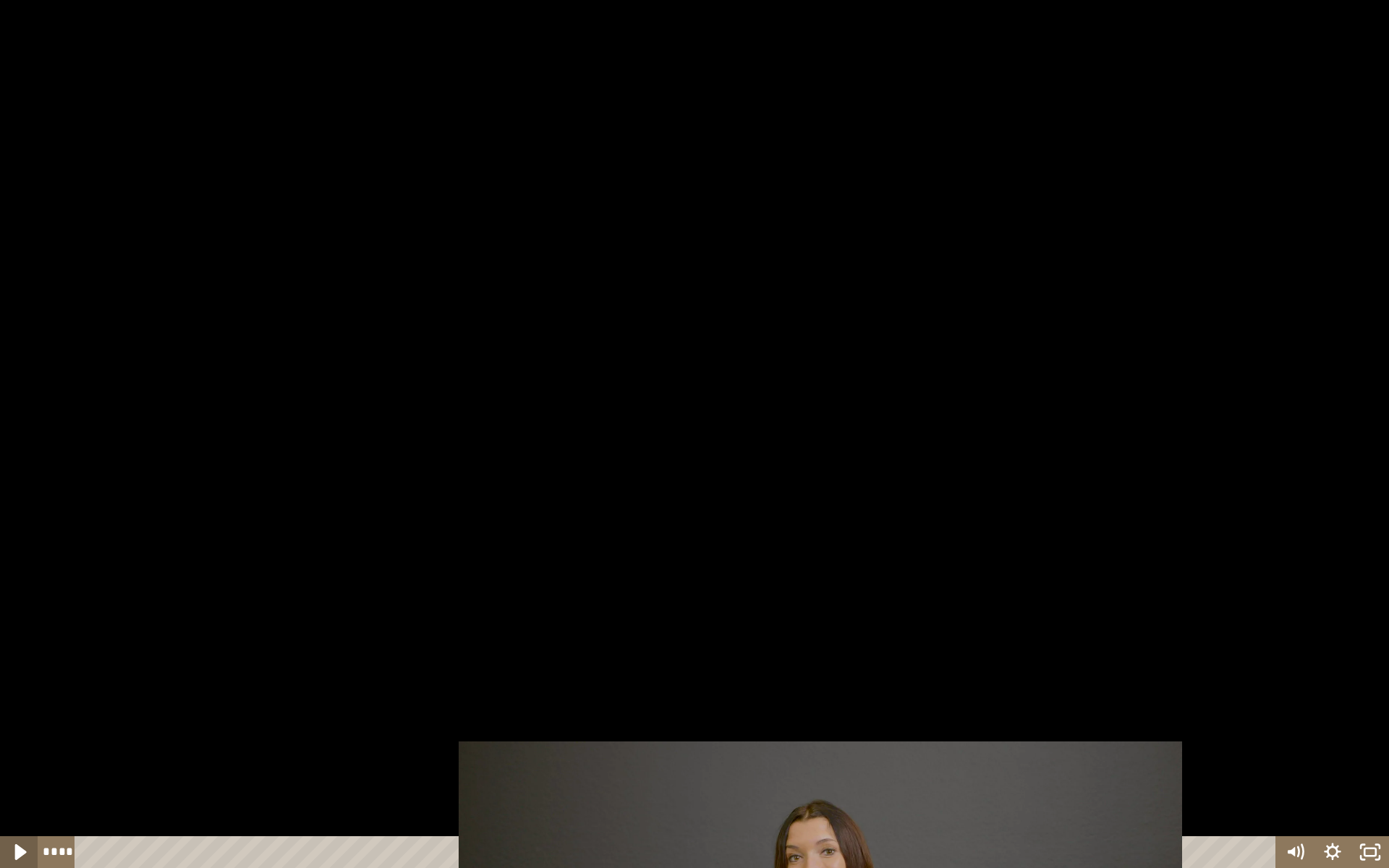 click 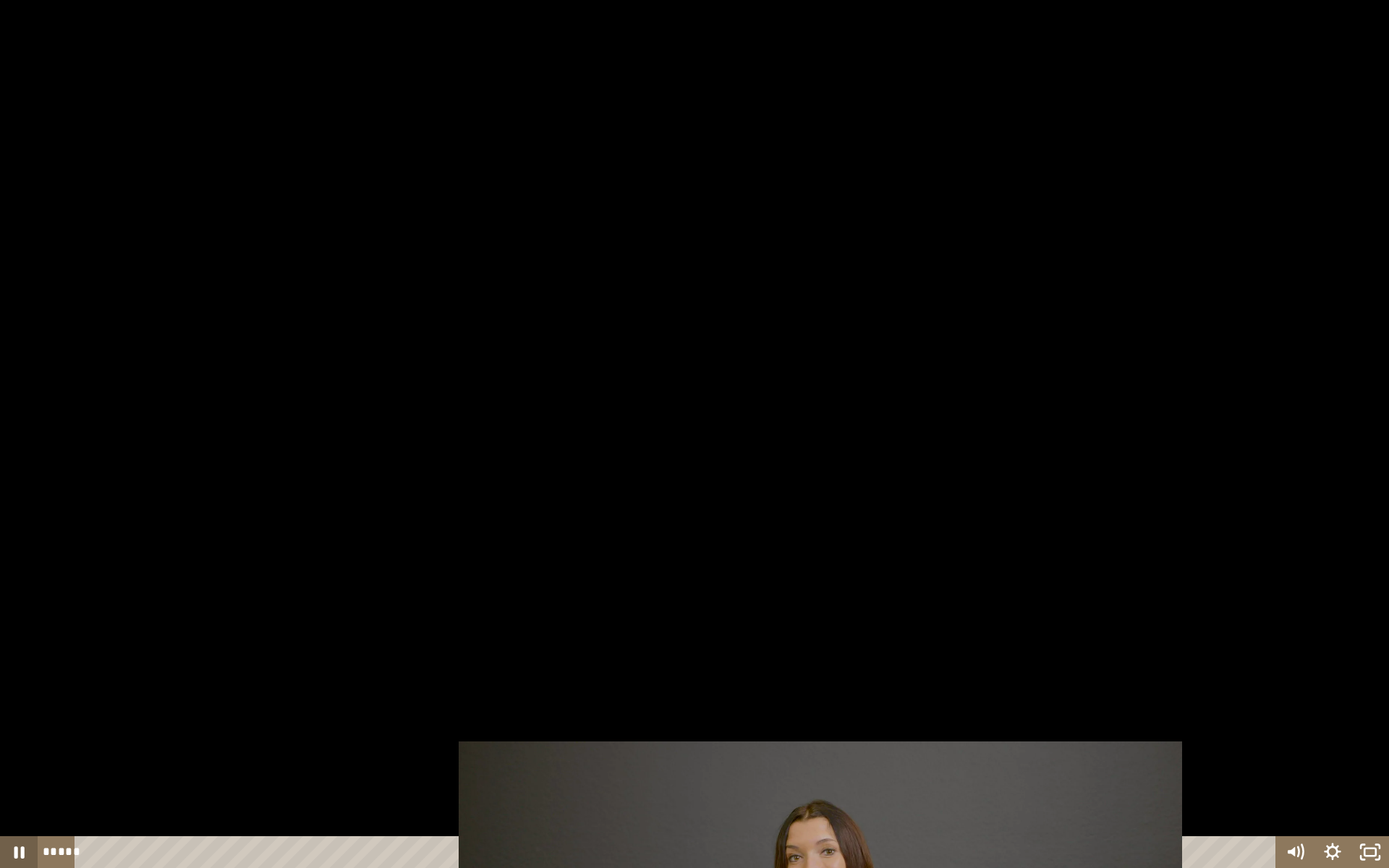click 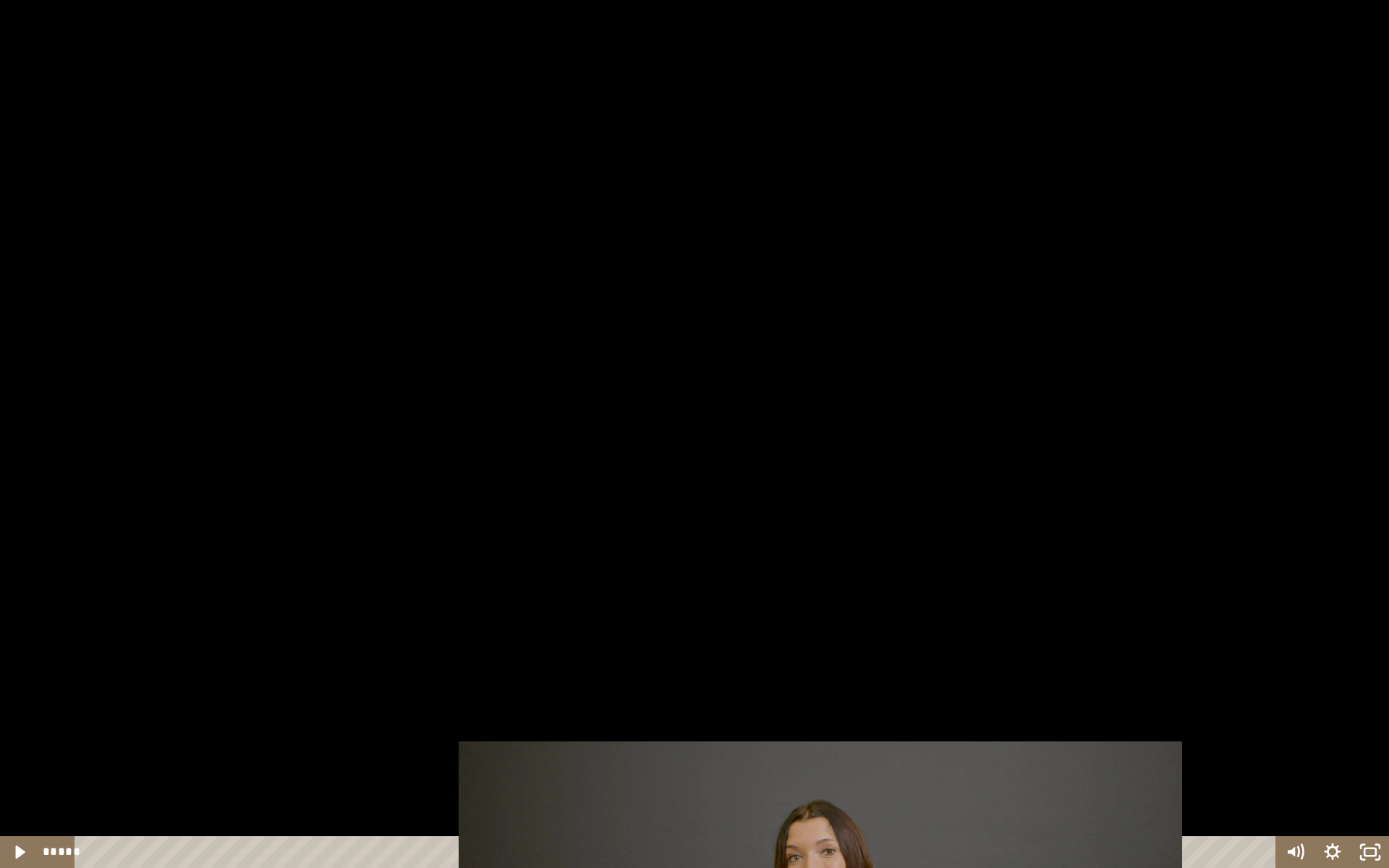 drag, startPoint x: 497, startPoint y: 216, endPoint x: 491, endPoint y: 202, distance: 15.231546 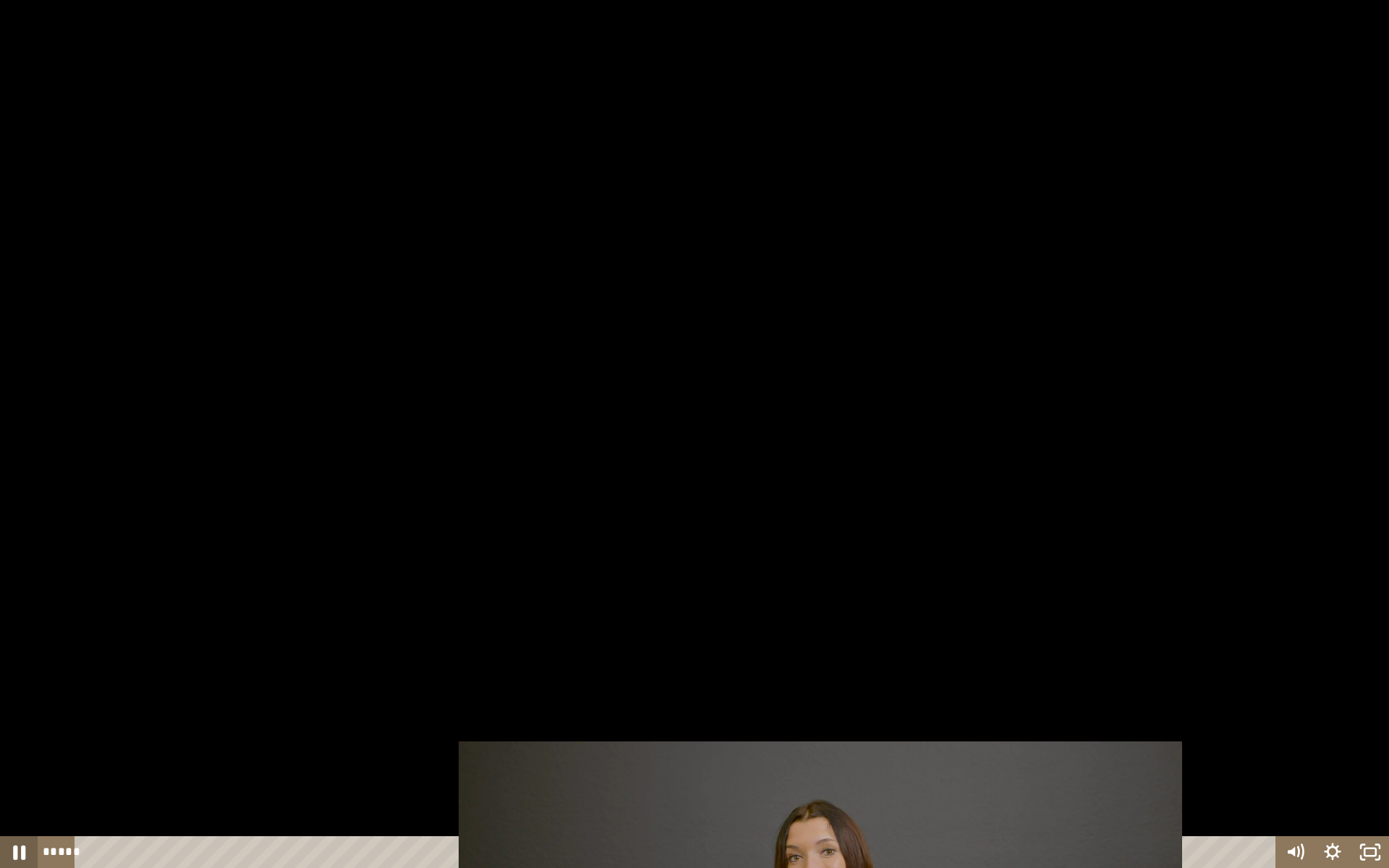 click 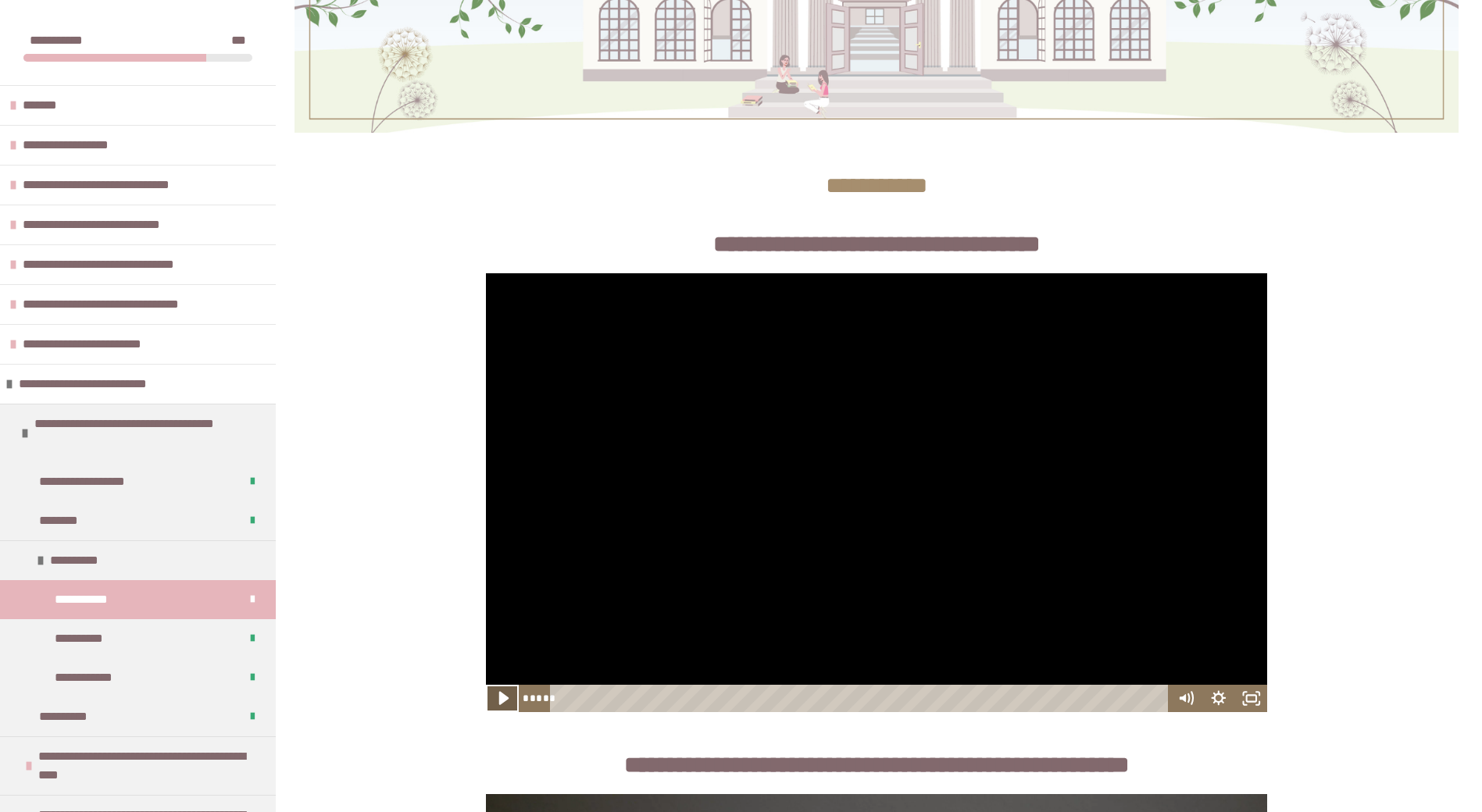 click 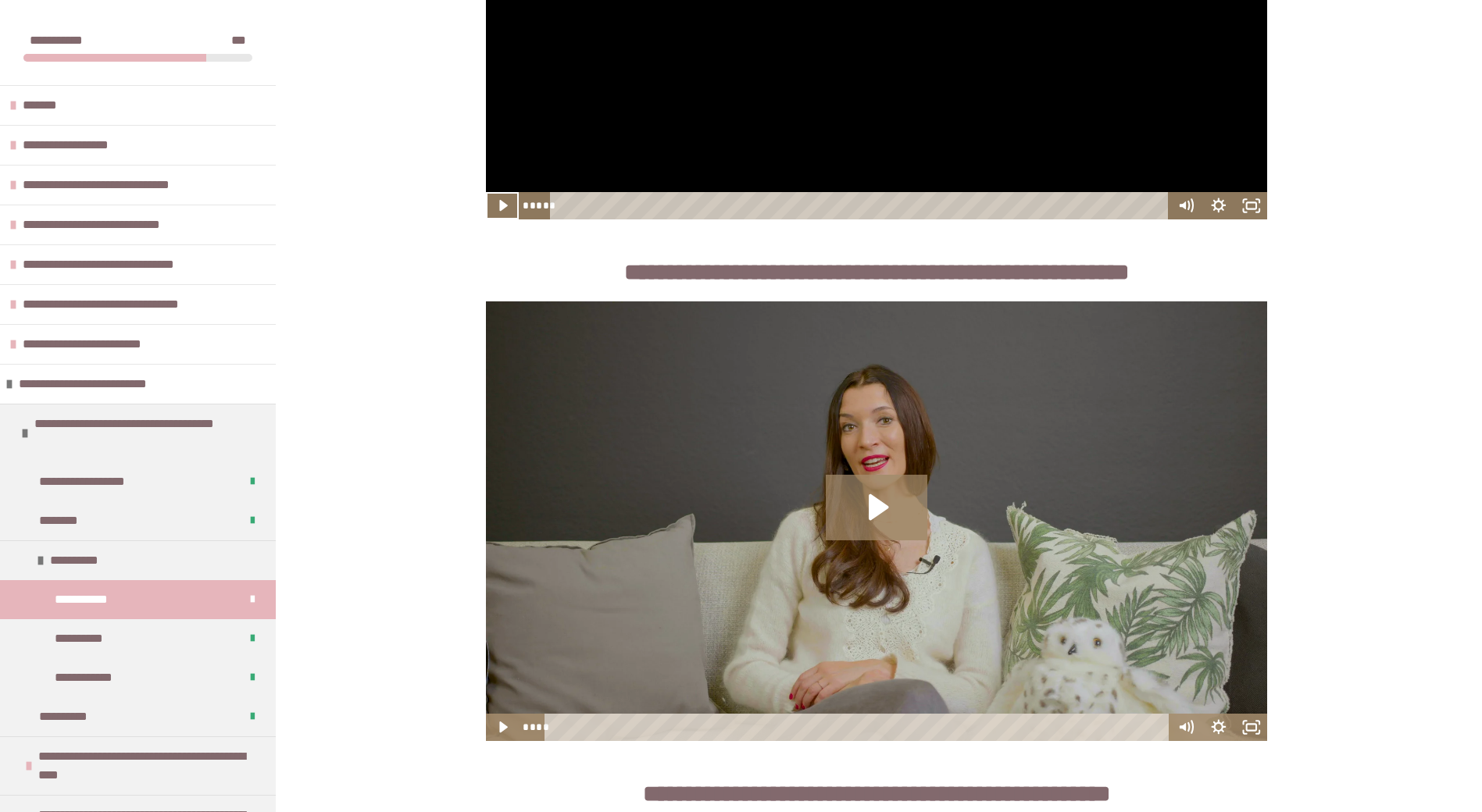 scroll, scrollTop: 1093, scrollLeft: 0, axis: vertical 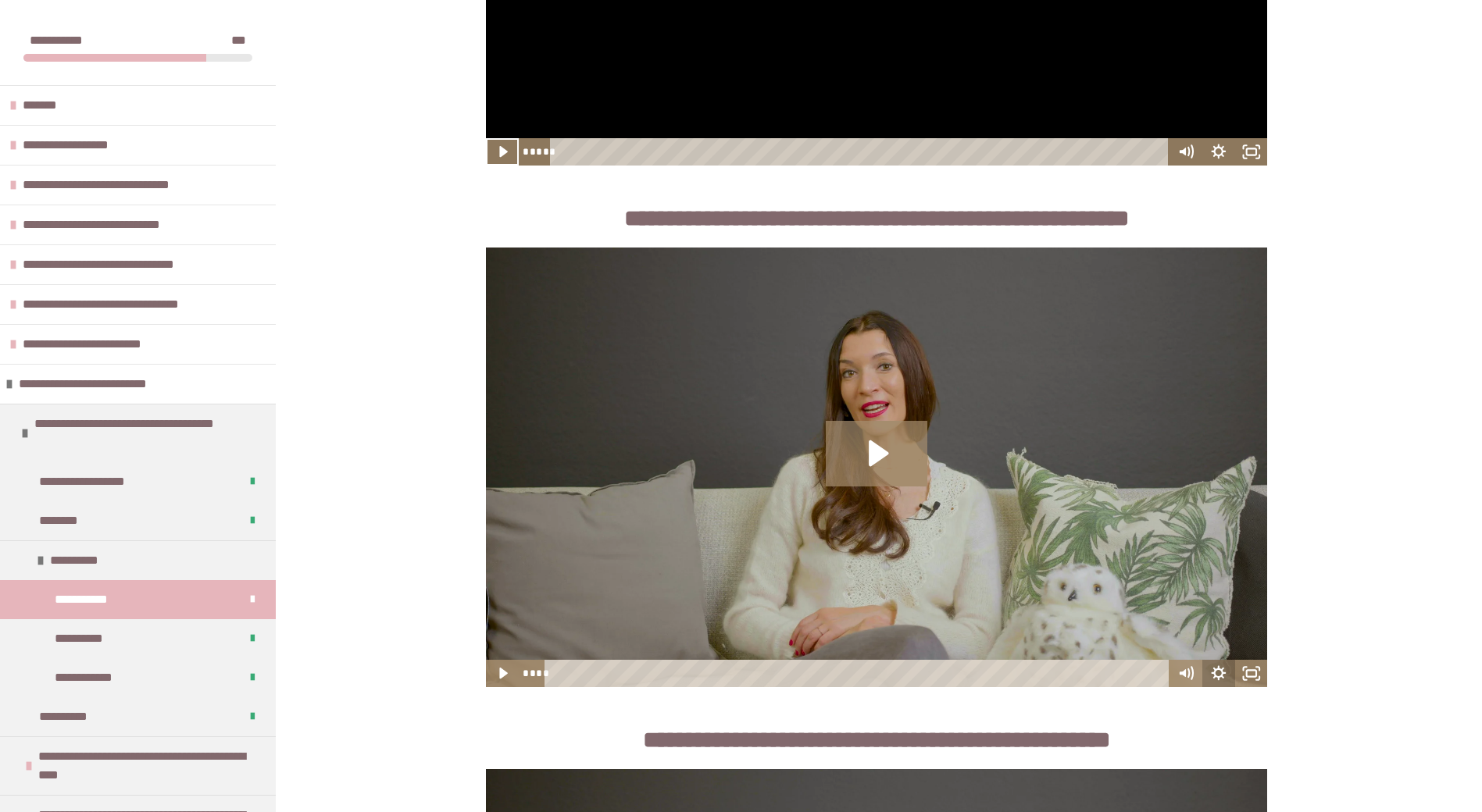click 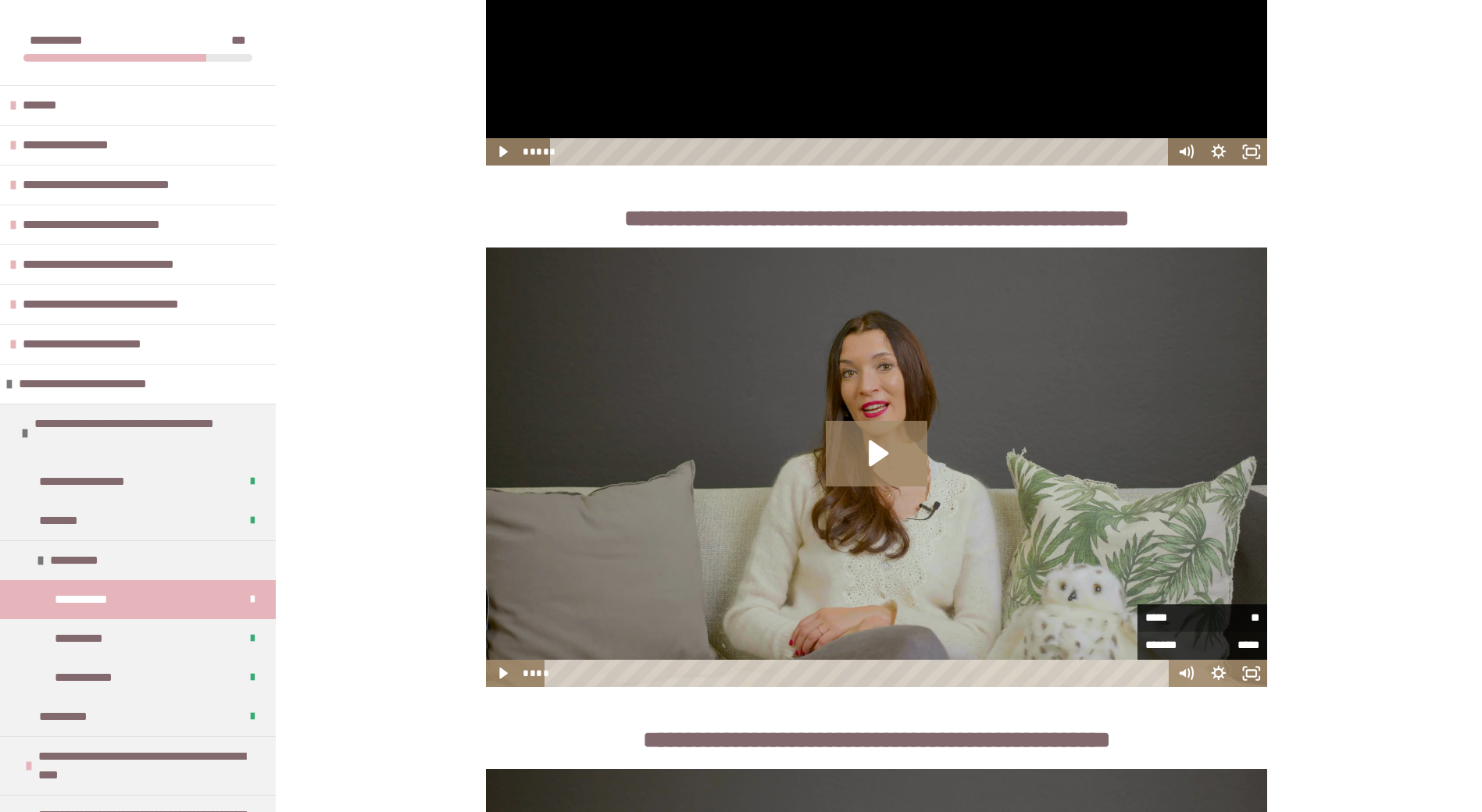 click on "**" at bounding box center [1230, 618] 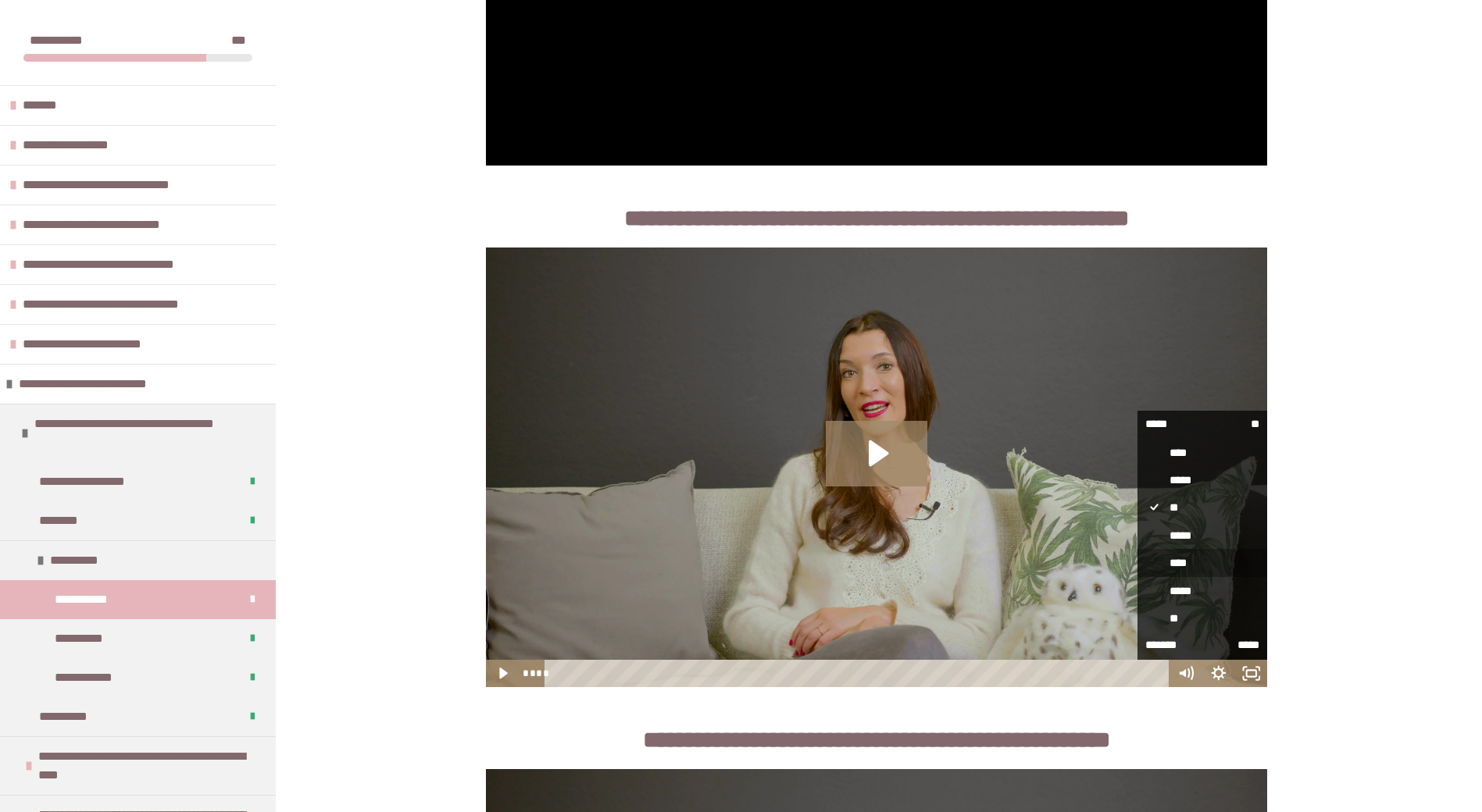 click on "****" at bounding box center (1202, 563) 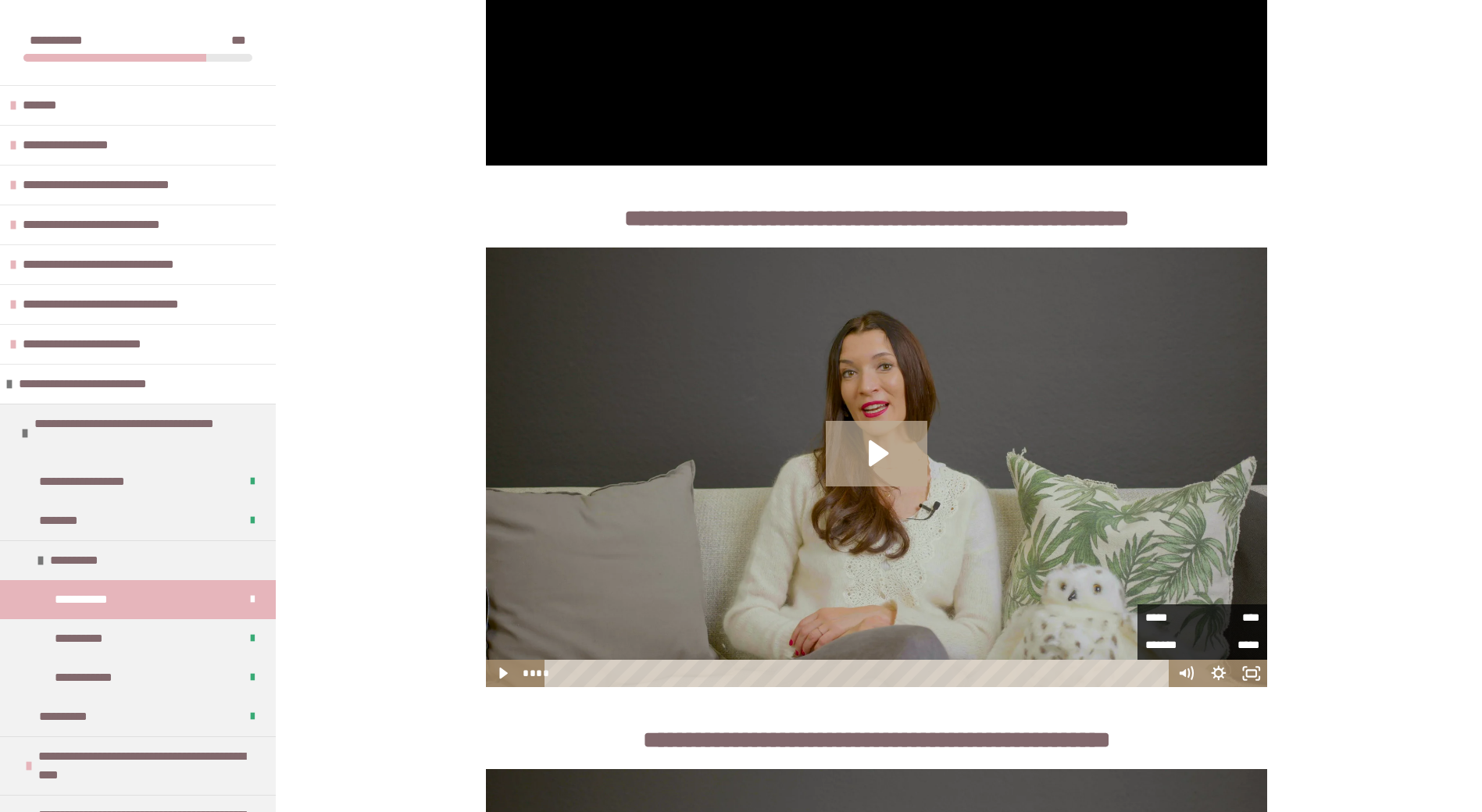click 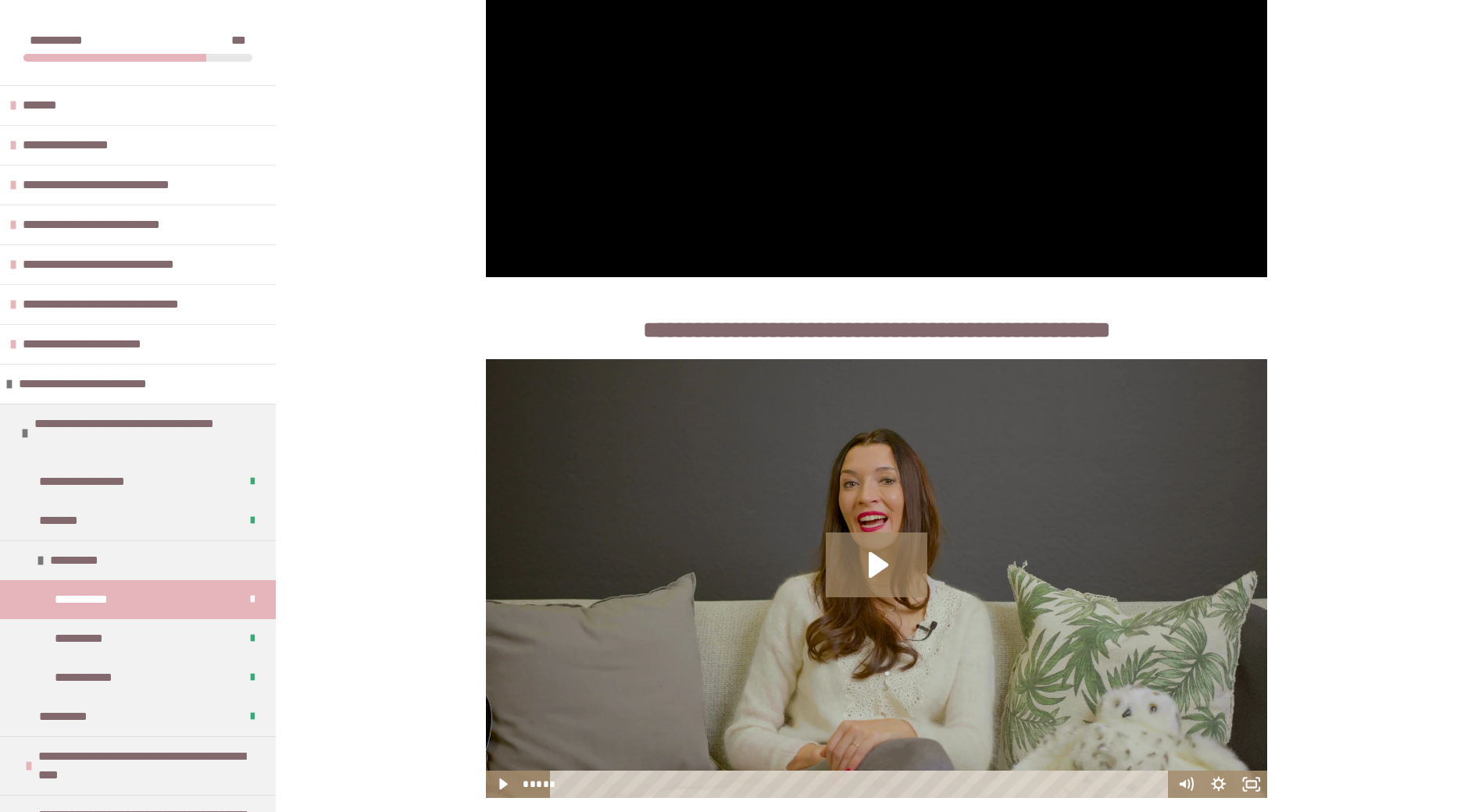 scroll, scrollTop: 1562, scrollLeft: 0, axis: vertical 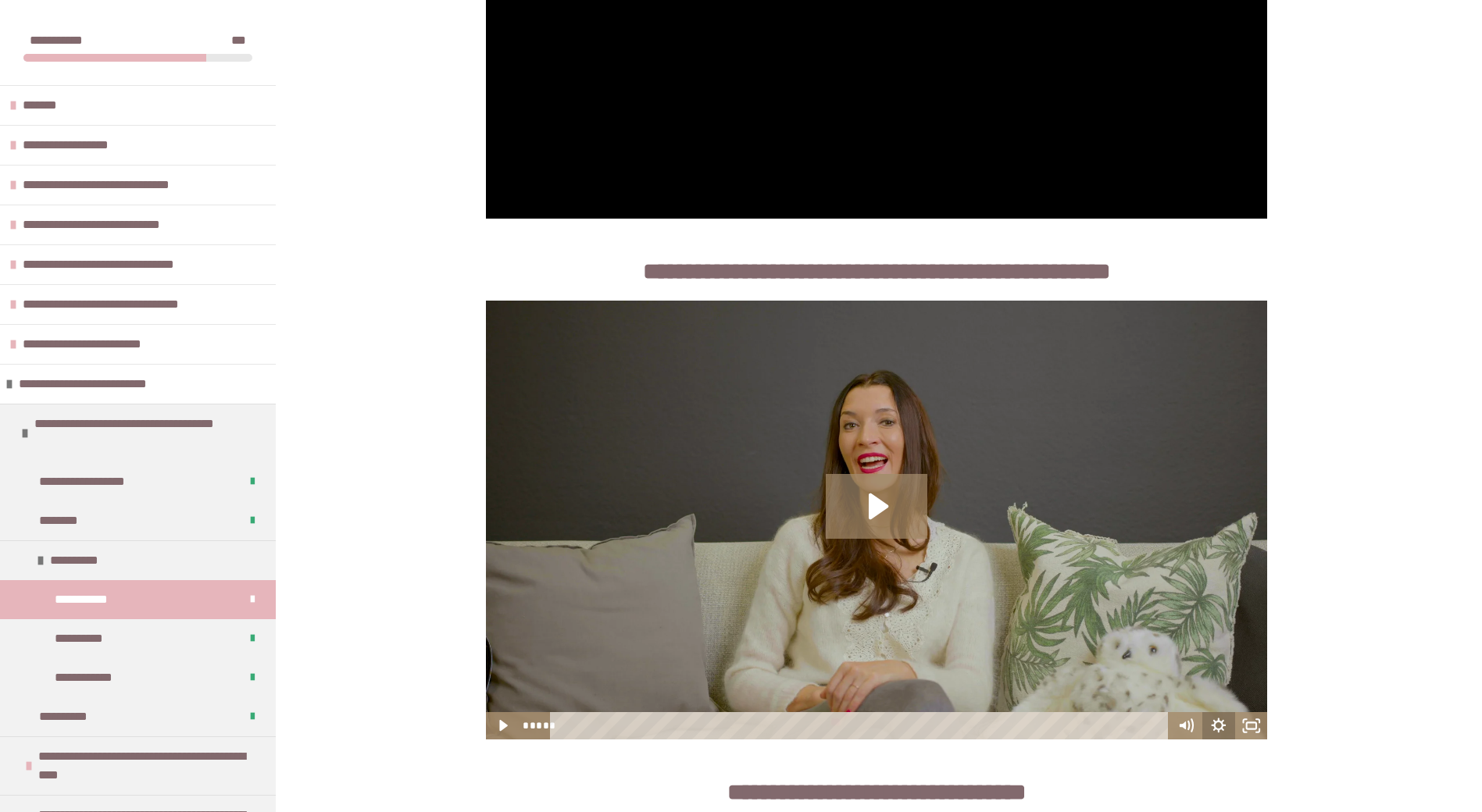 click 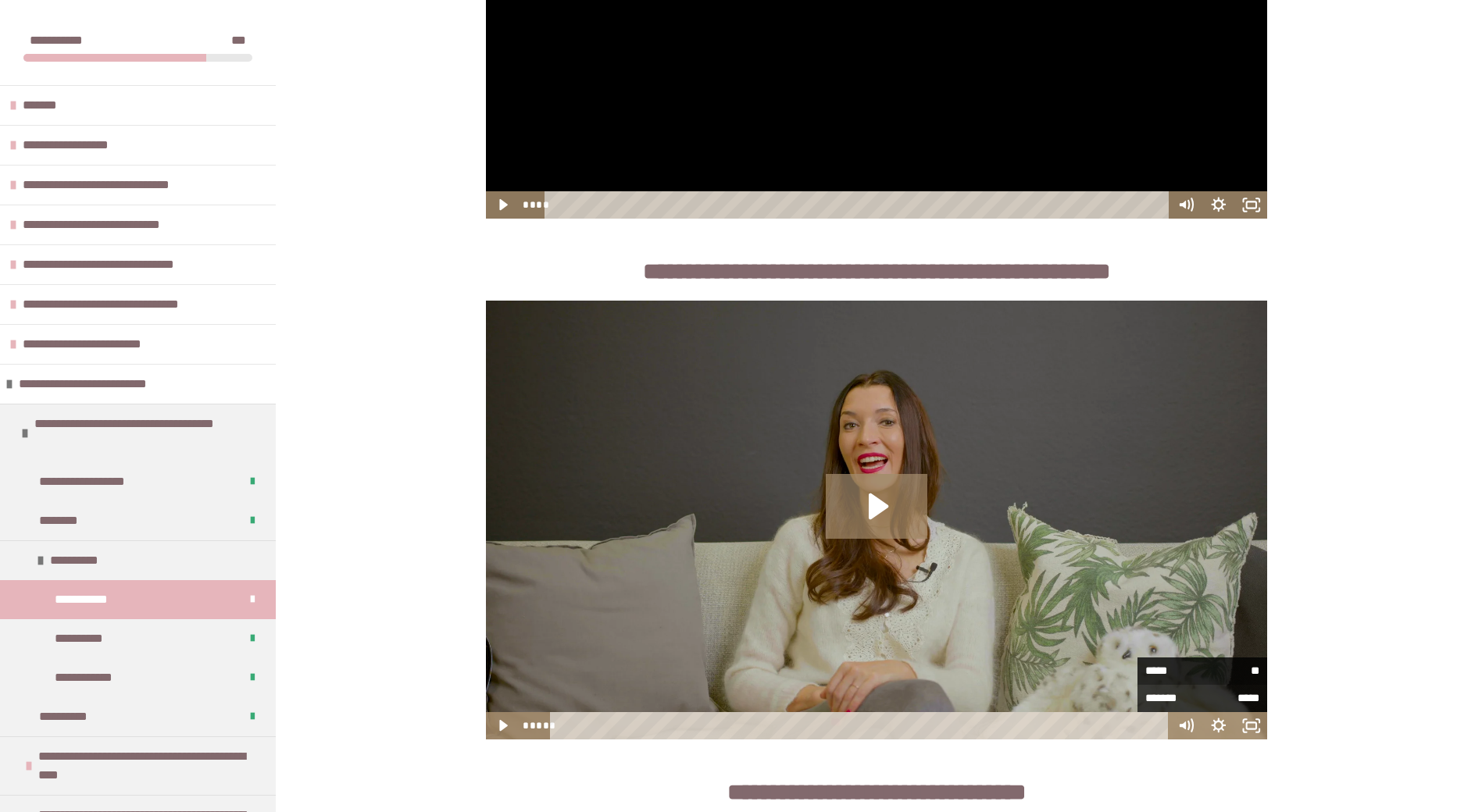 click on "**" at bounding box center (1230, 671) 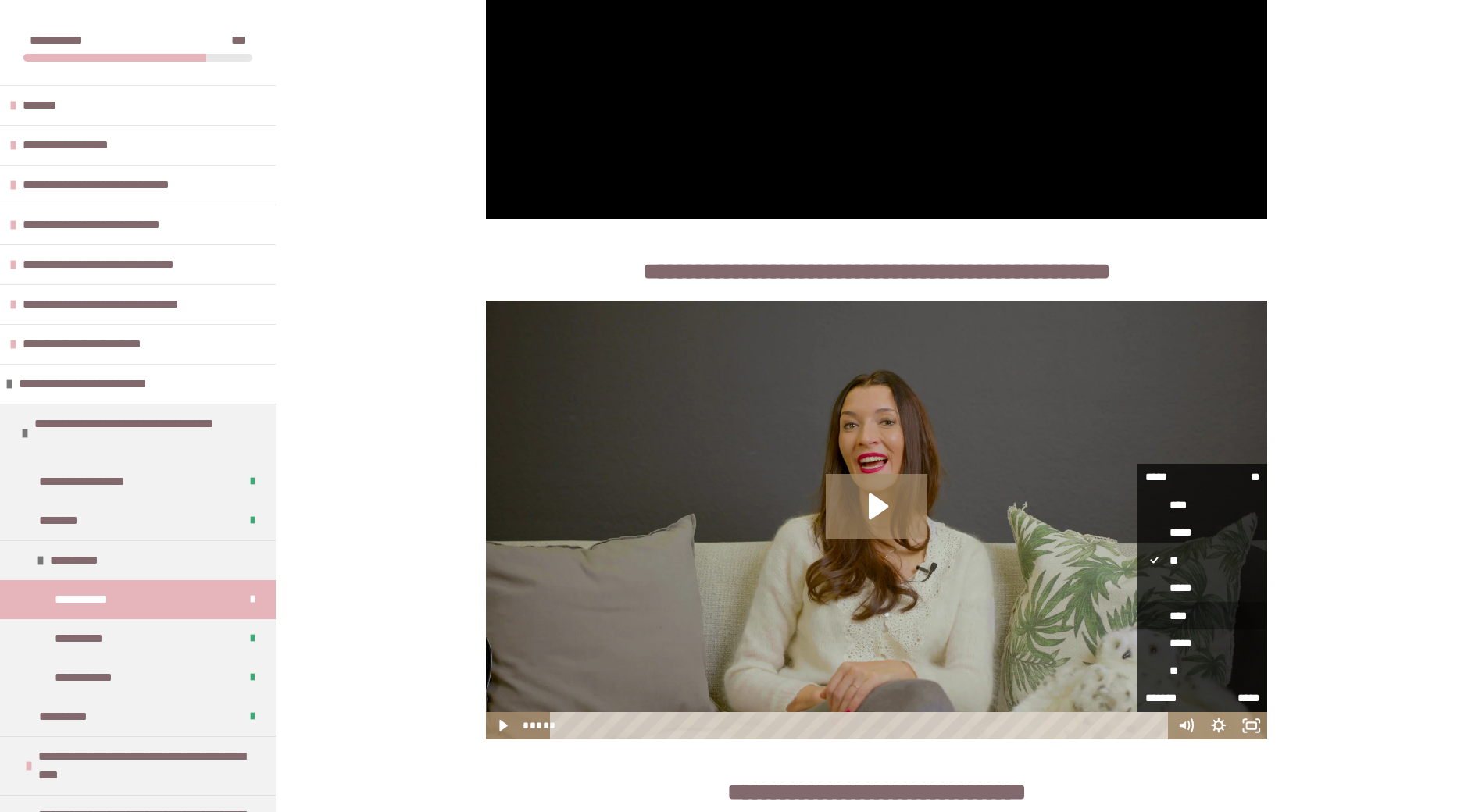 click on "****" at bounding box center [1202, 616] 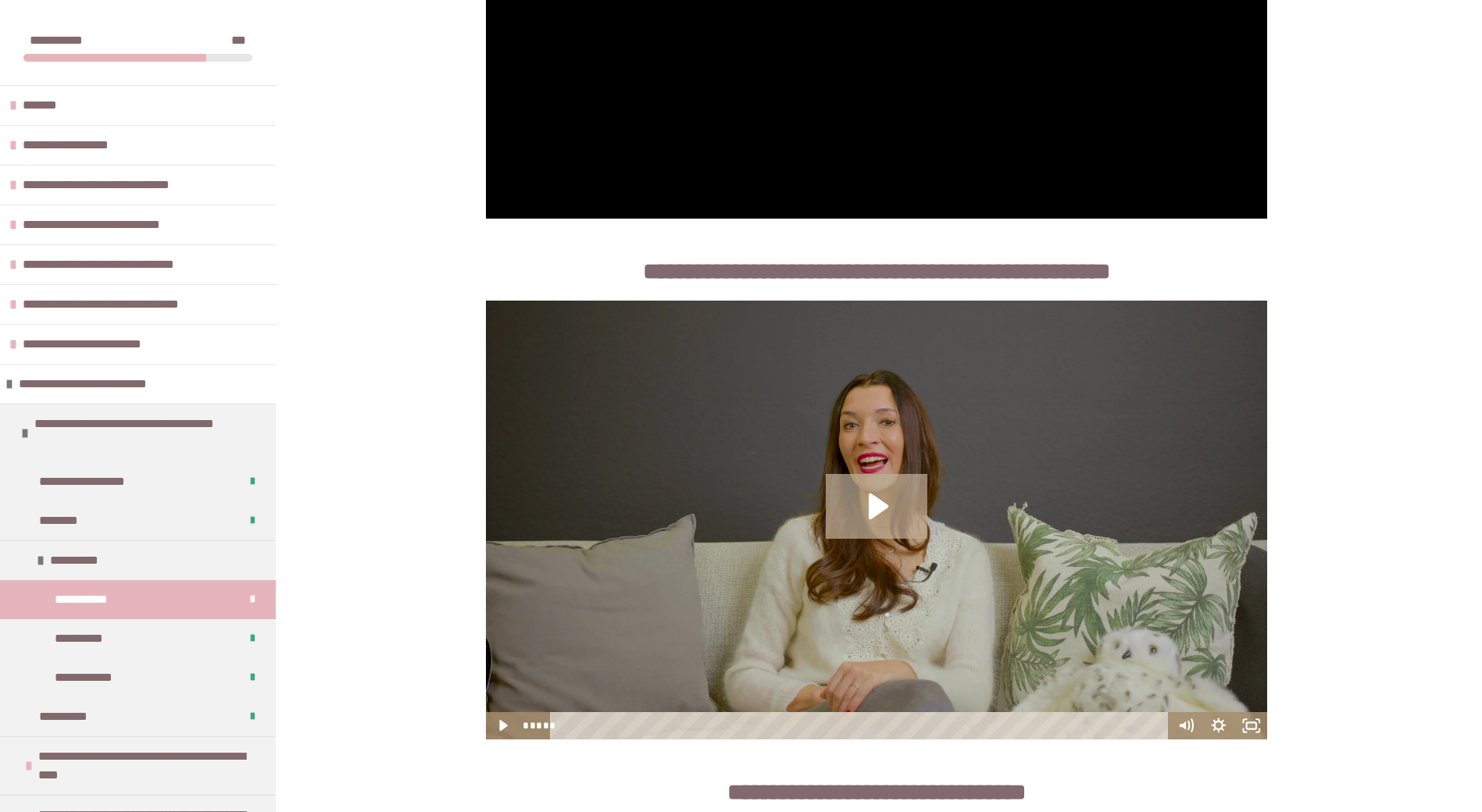 click 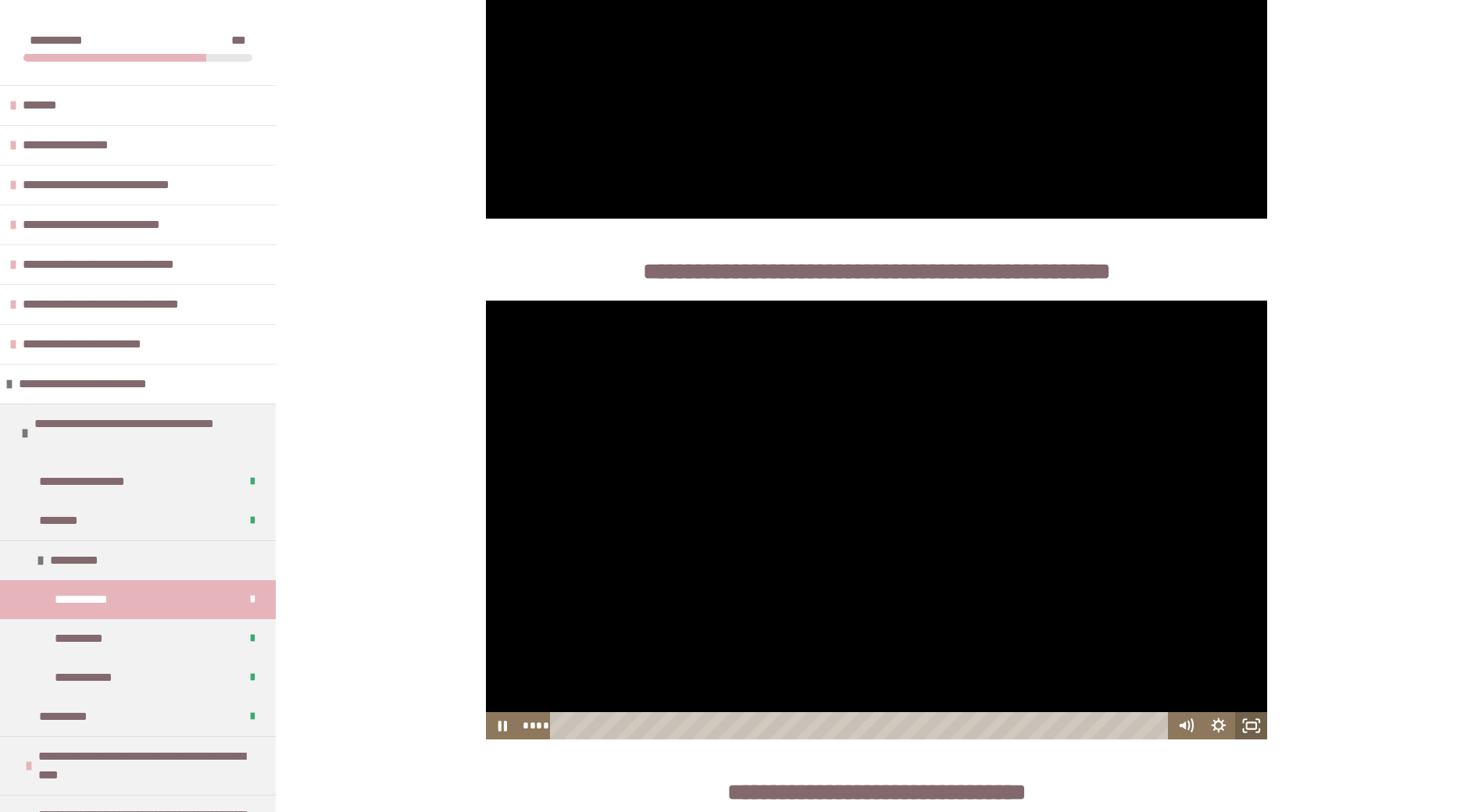 drag, startPoint x: 1252, startPoint y: 730, endPoint x: 1257, endPoint y: 814, distance: 84.14868 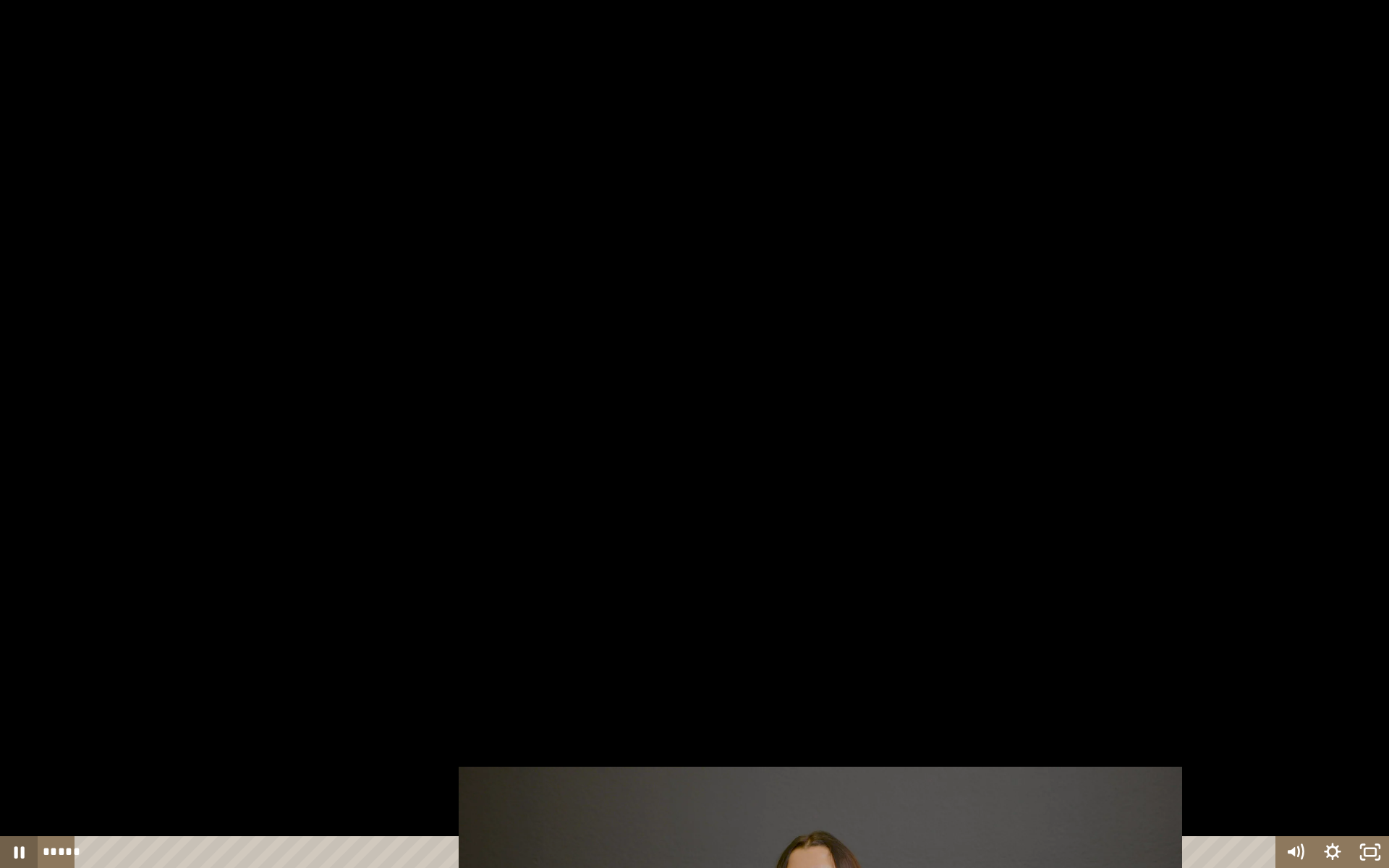 click 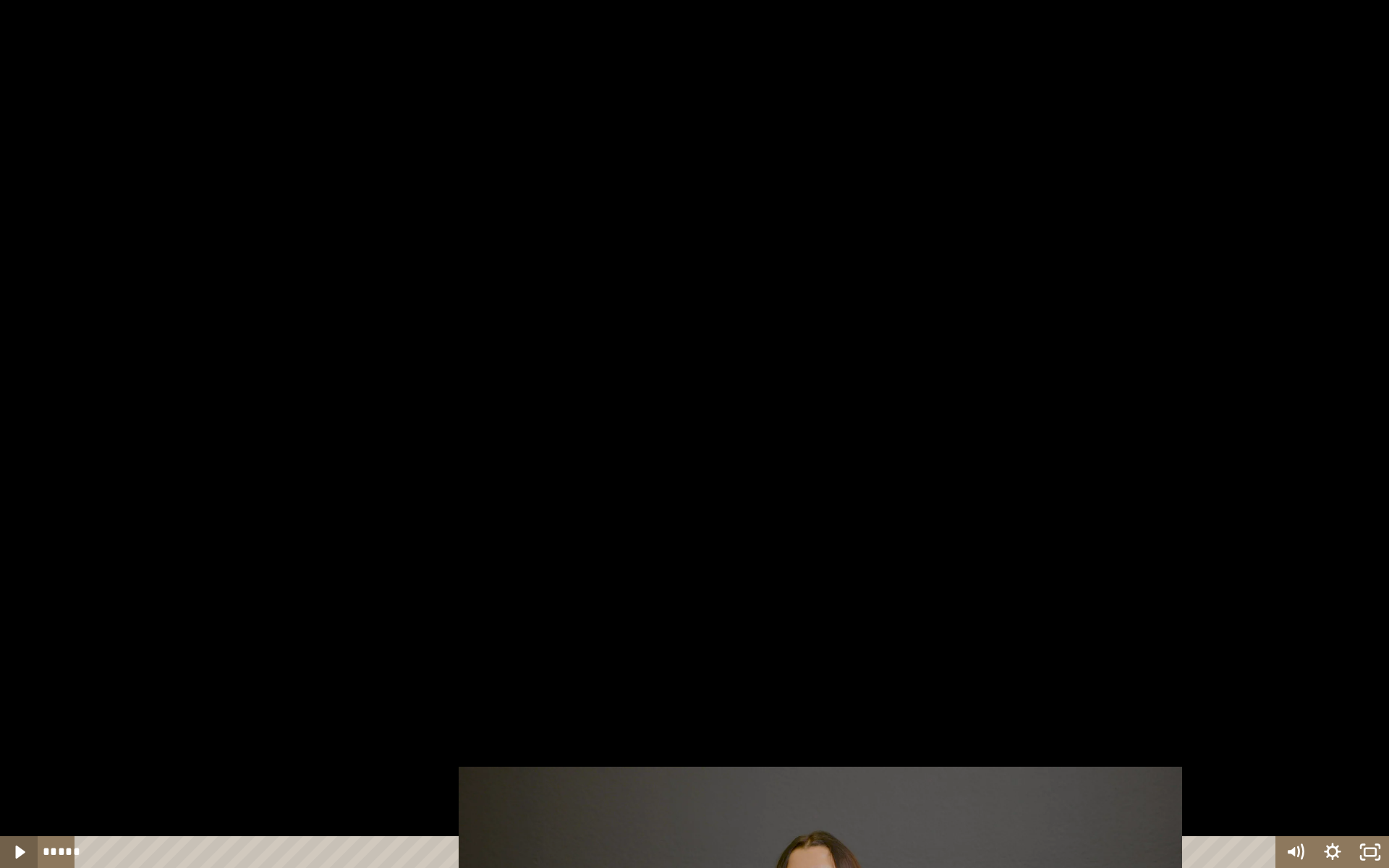 click 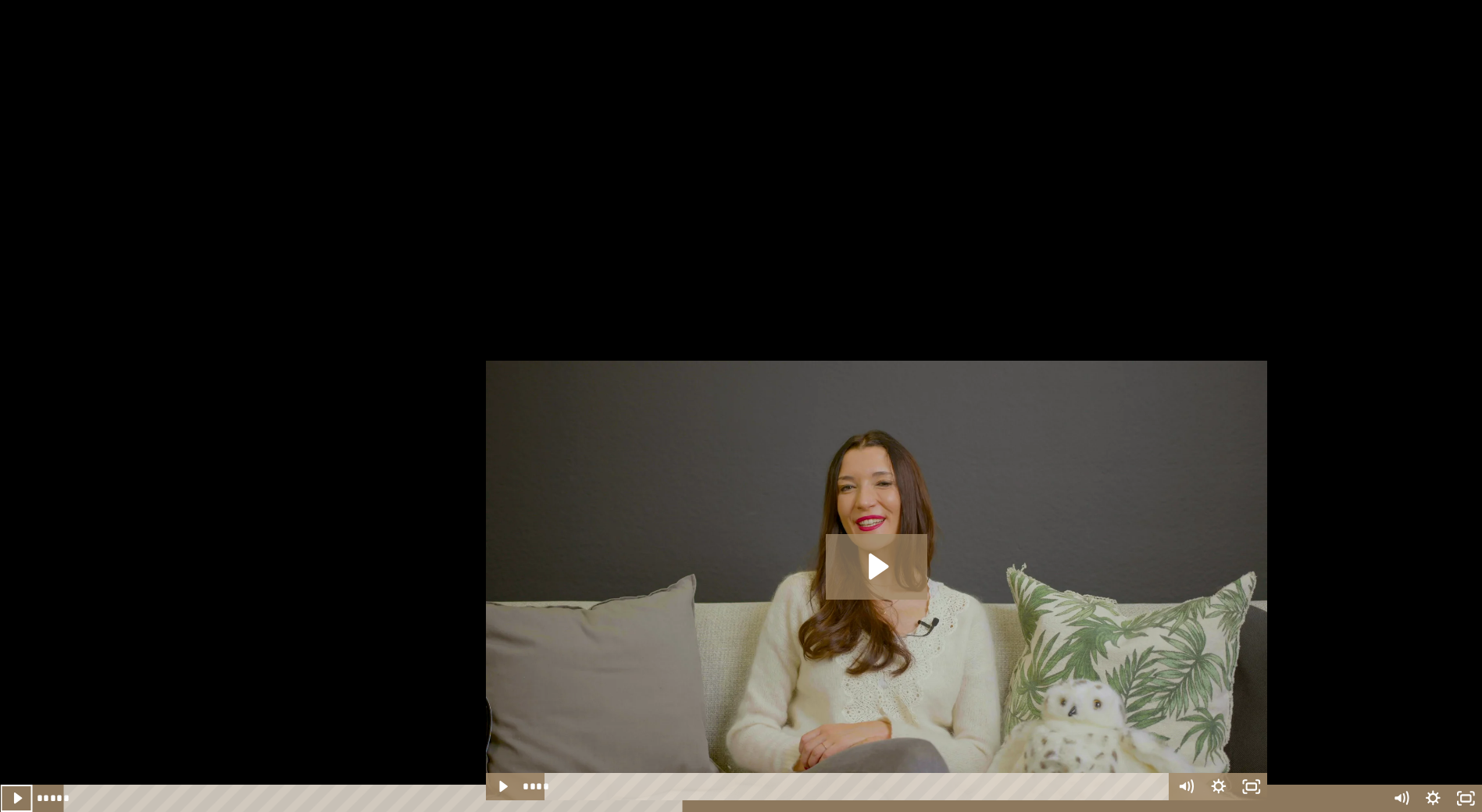 scroll, scrollTop: 2030, scrollLeft: 0, axis: vertical 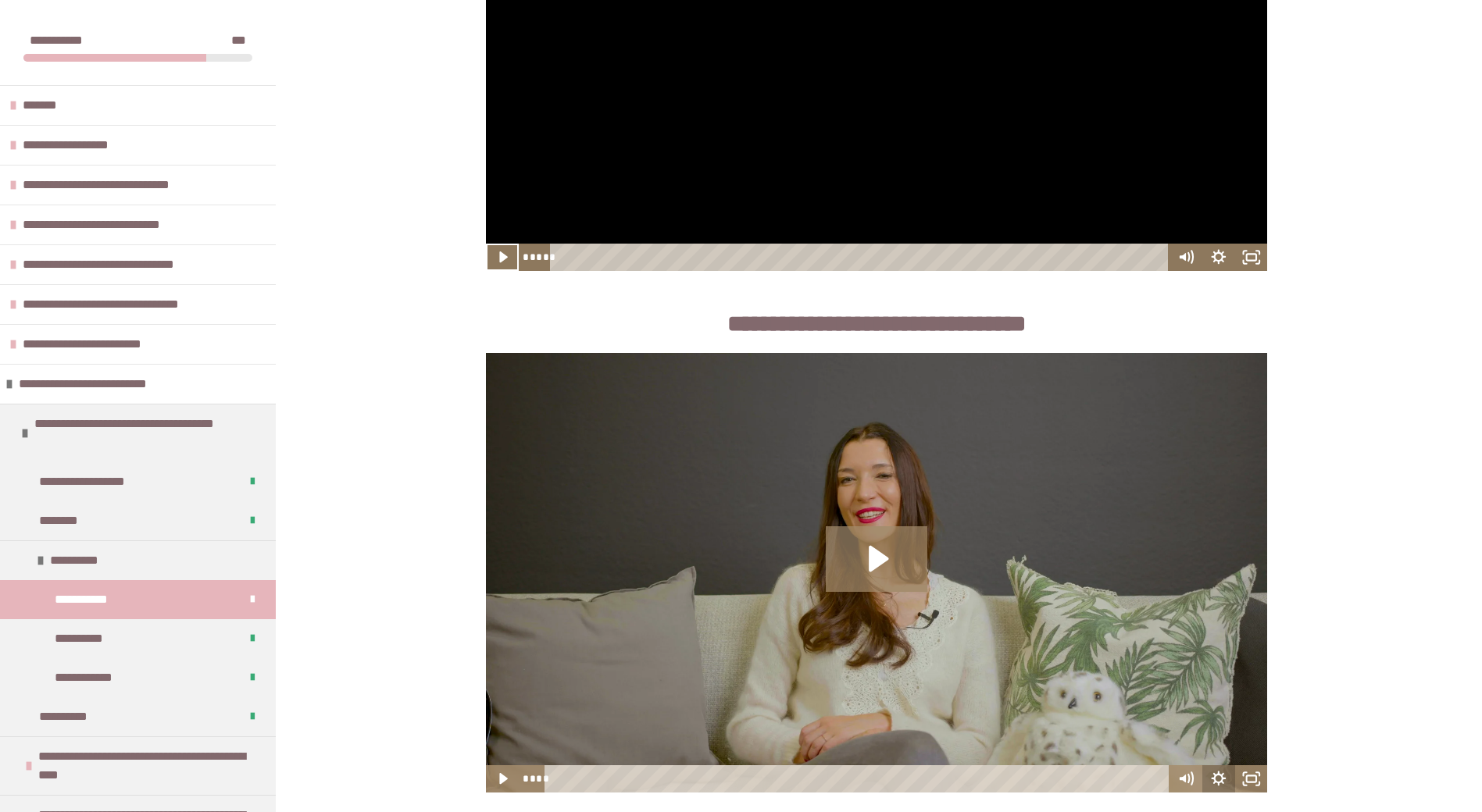 click 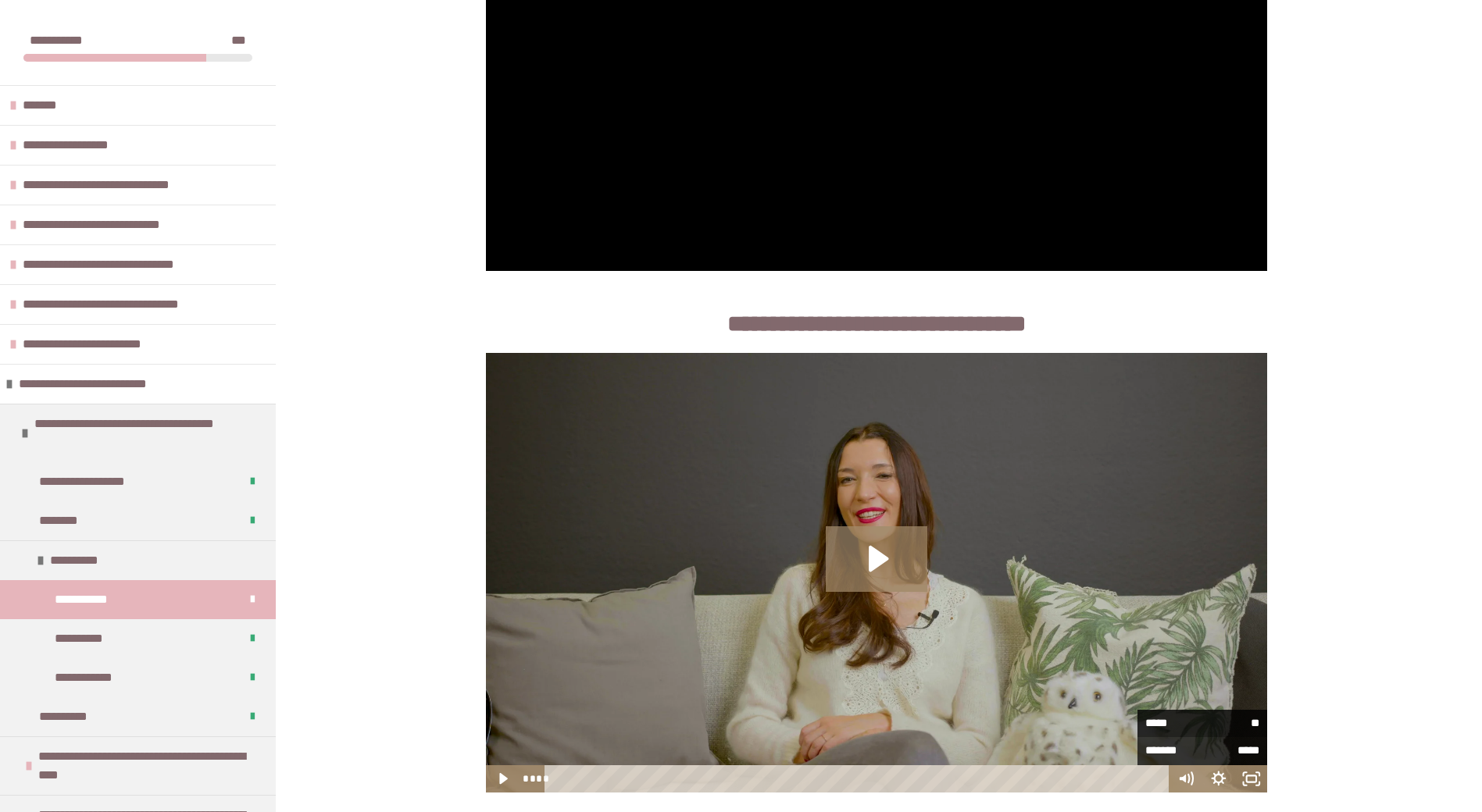 click on "**" at bounding box center (1230, 723) 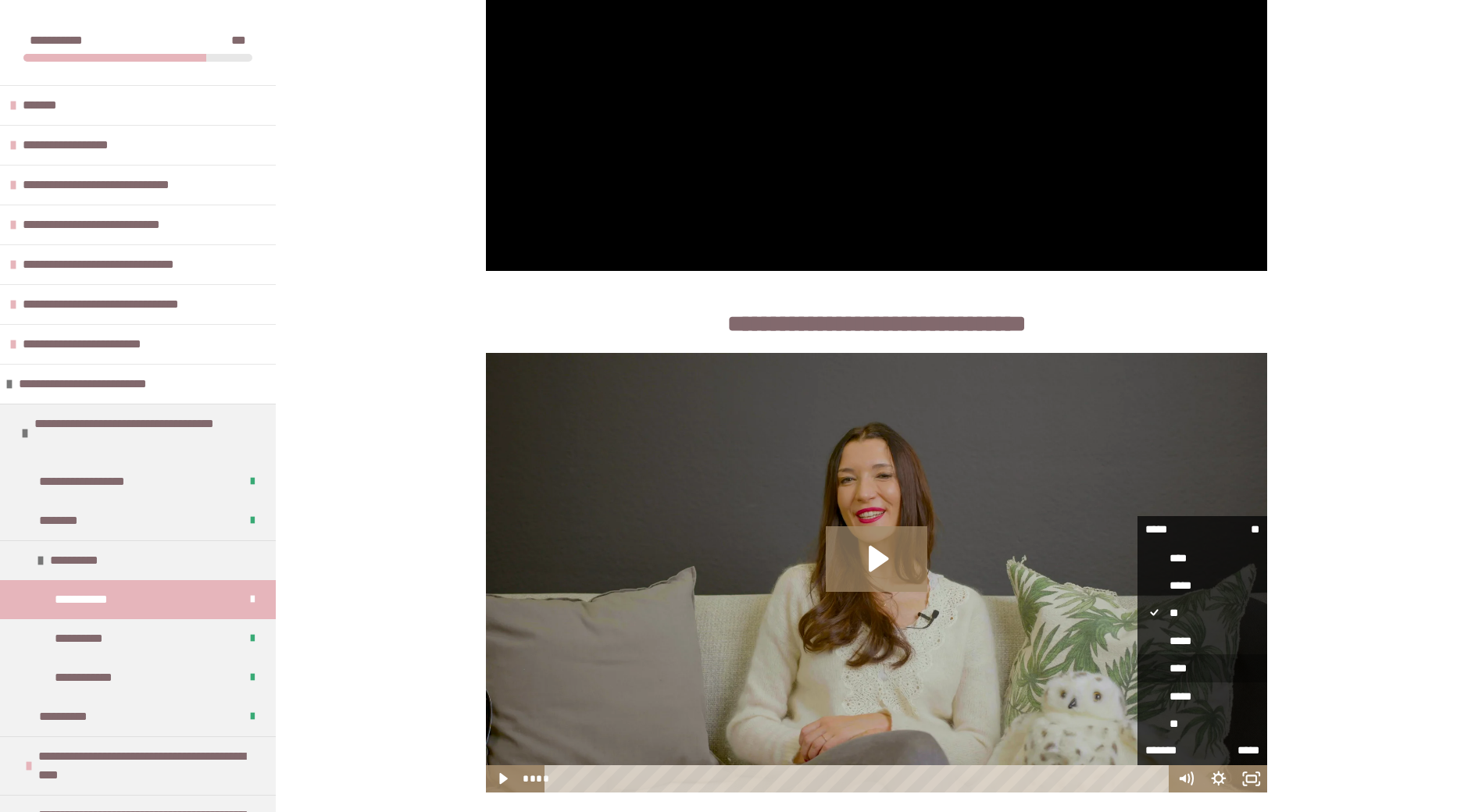 click on "****" at bounding box center (1202, 668) 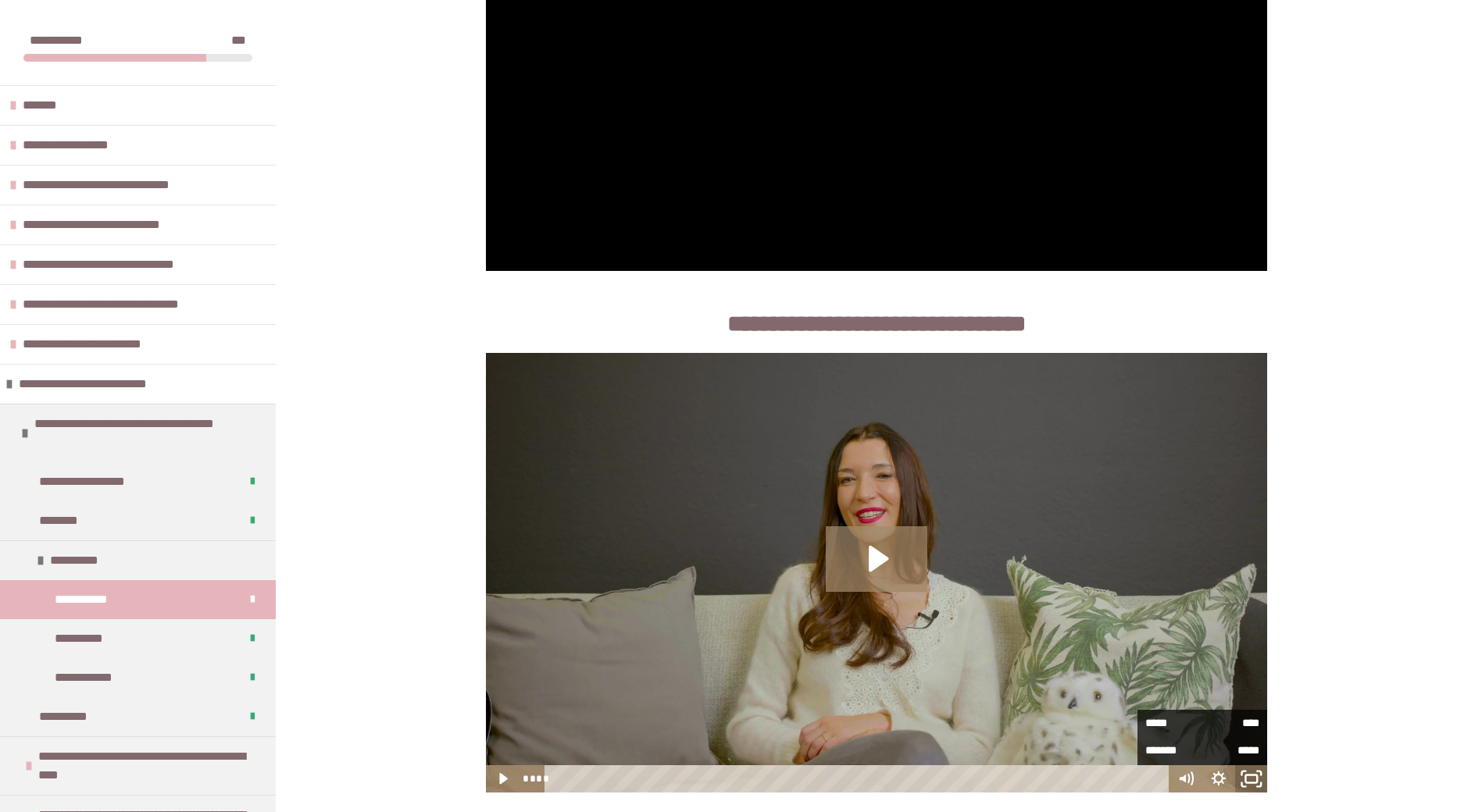 click 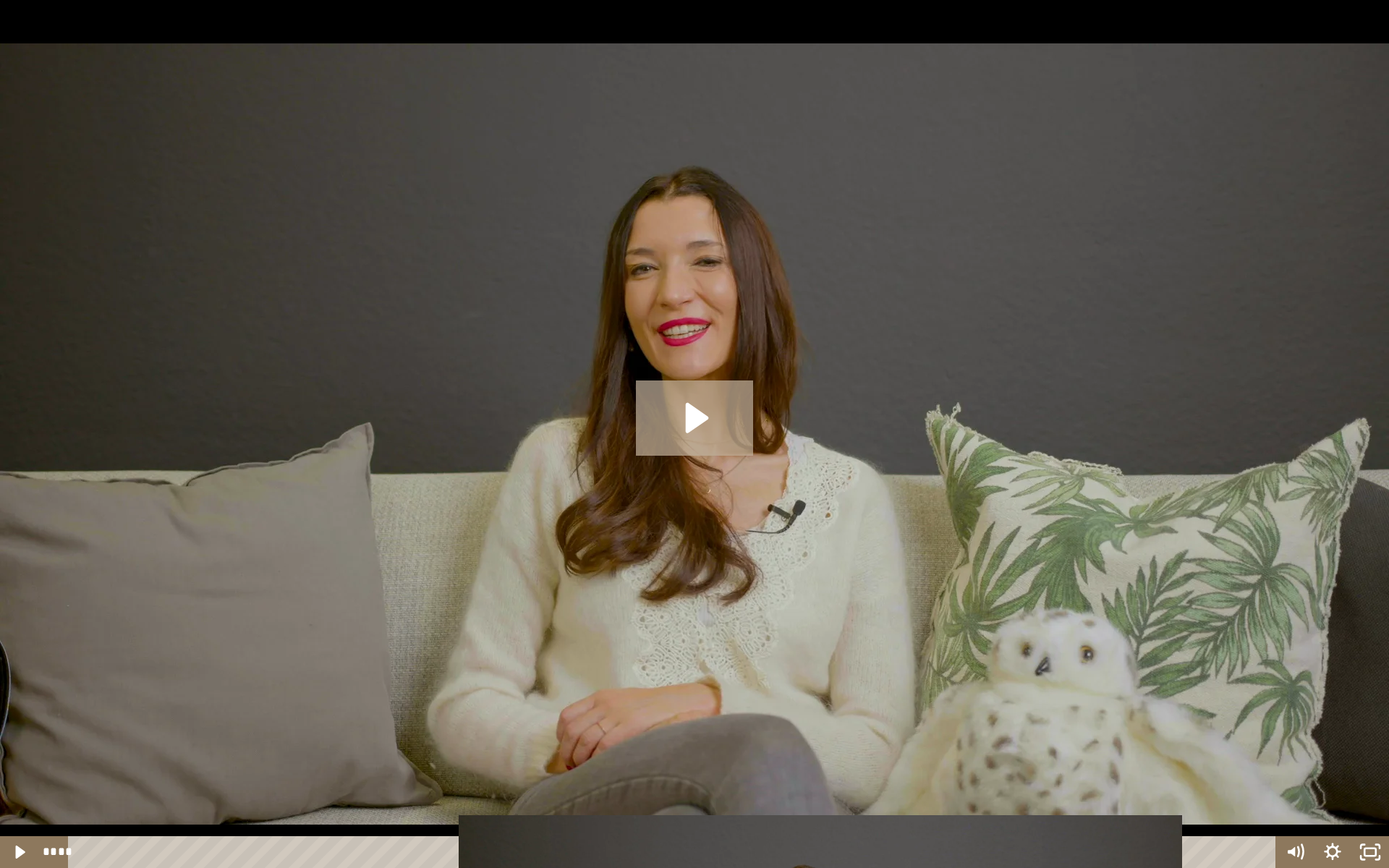 click 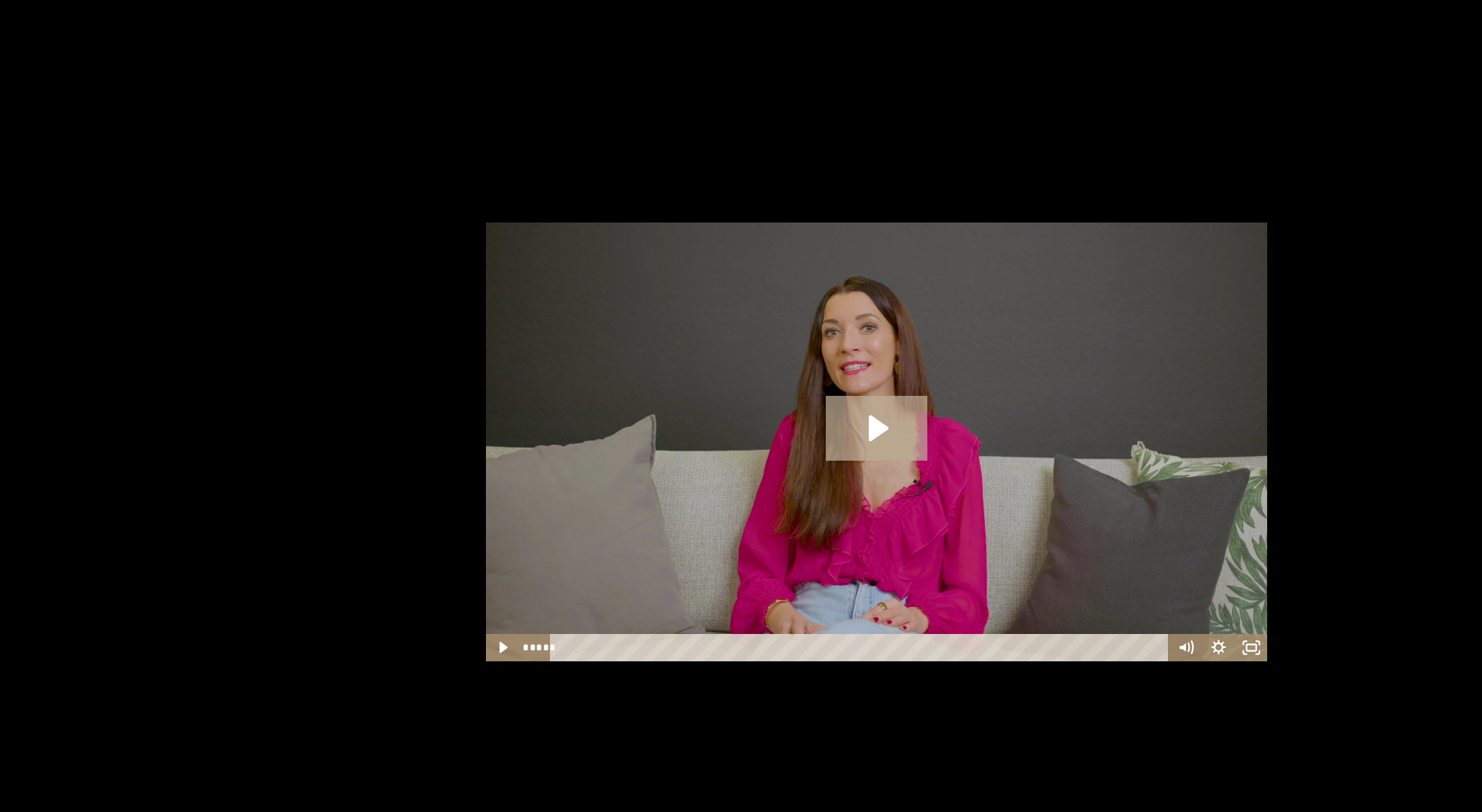 scroll, scrollTop: 2717, scrollLeft: 0, axis: vertical 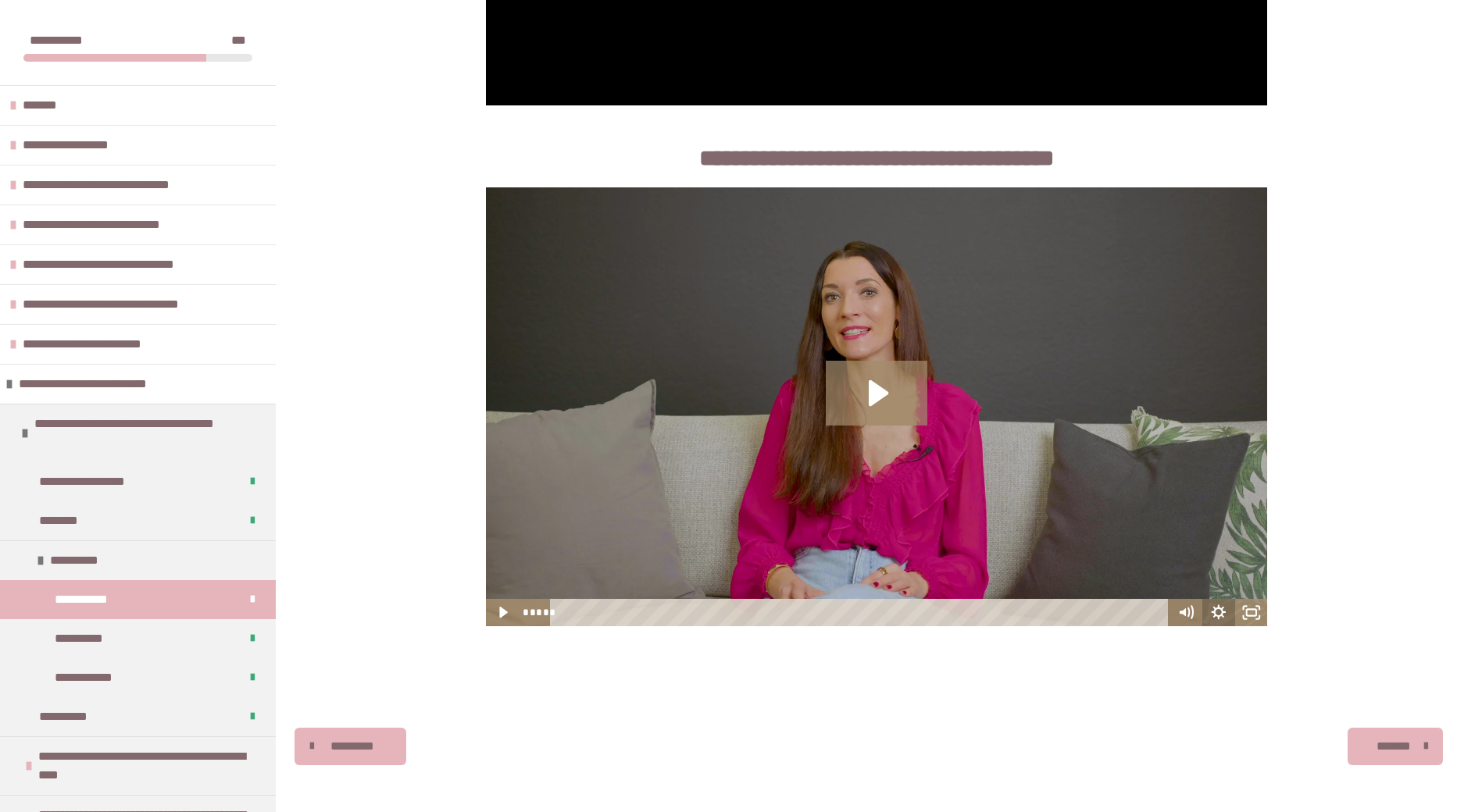 click 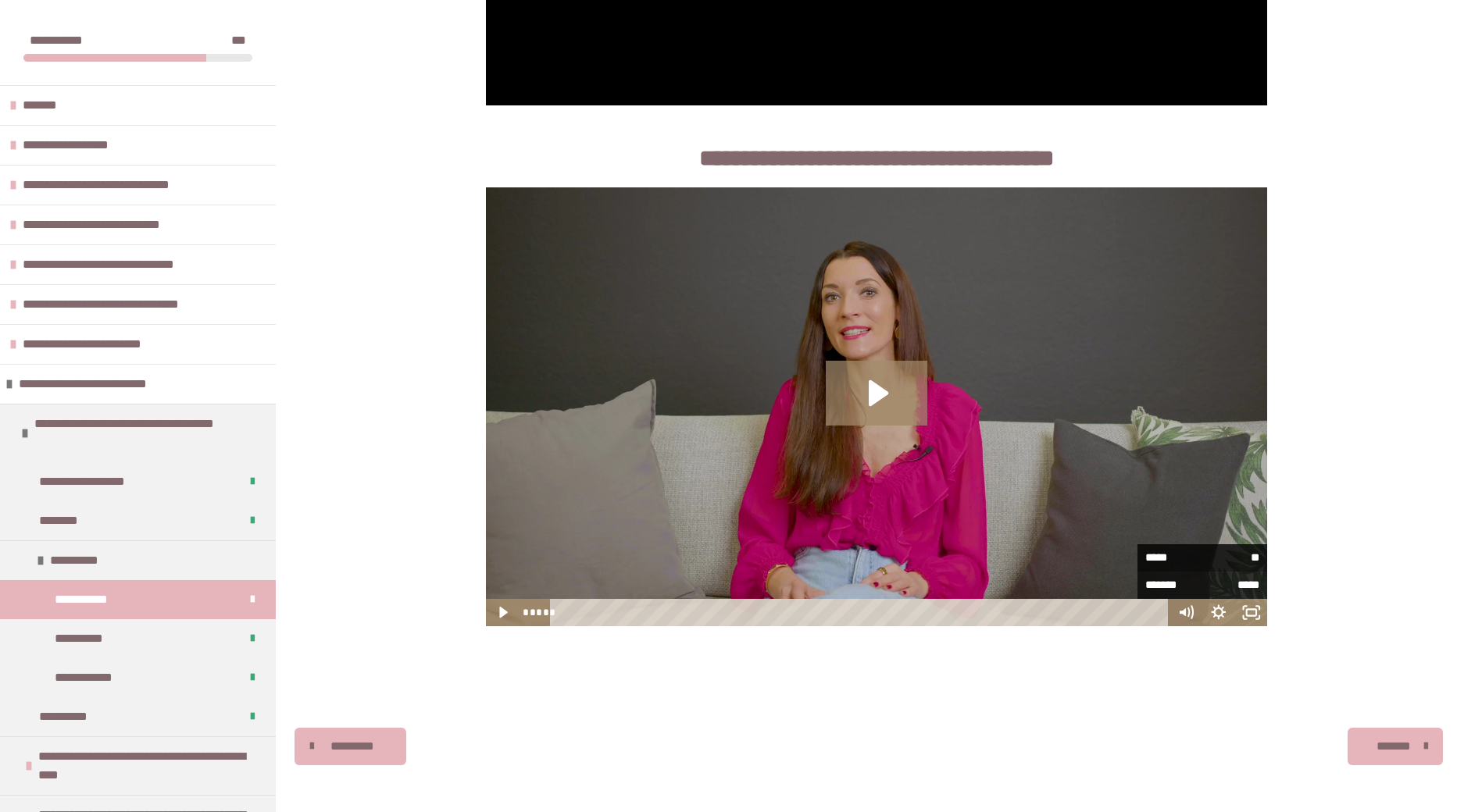 click on "**" at bounding box center [1230, 556] 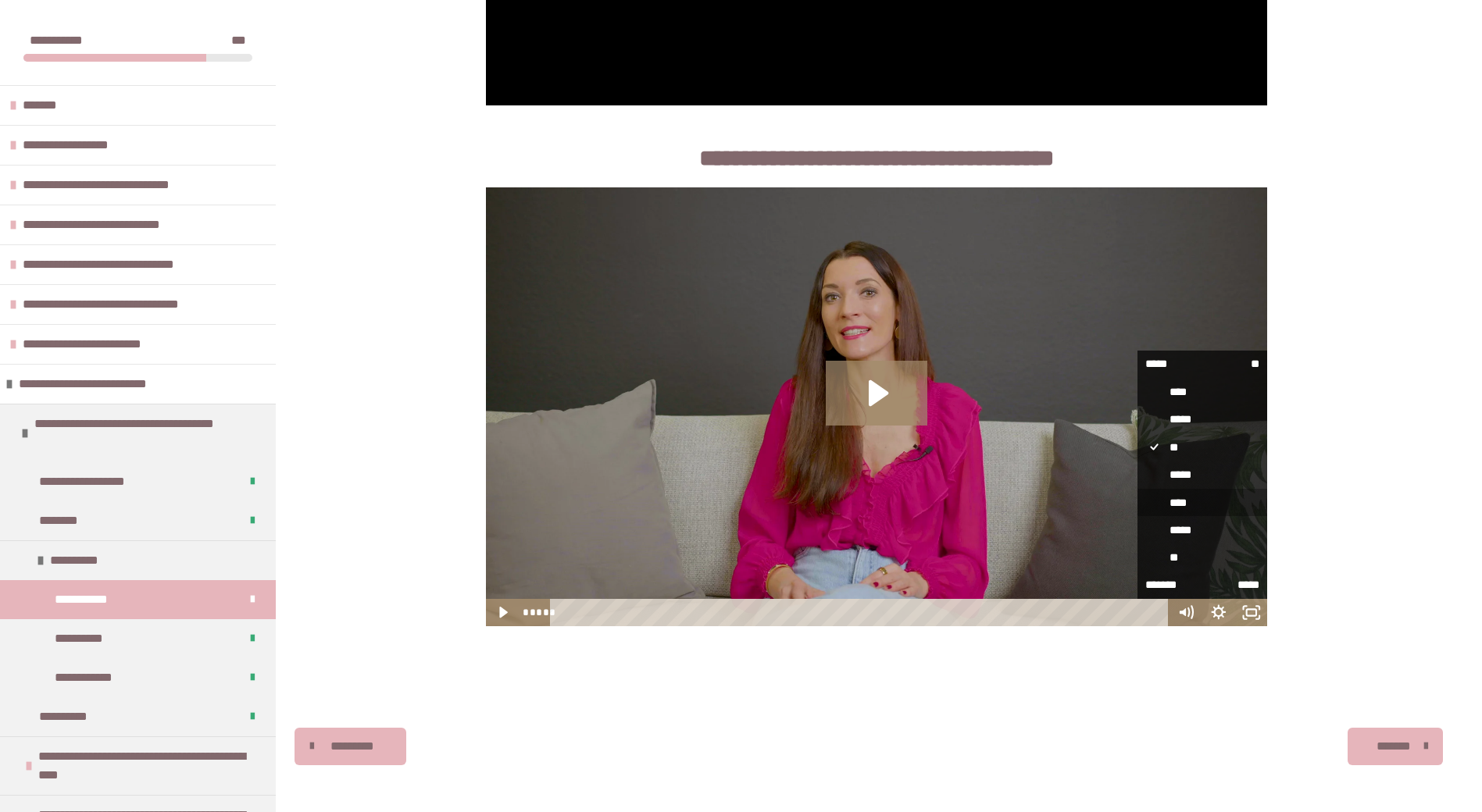 click on "****" at bounding box center (1202, 503) 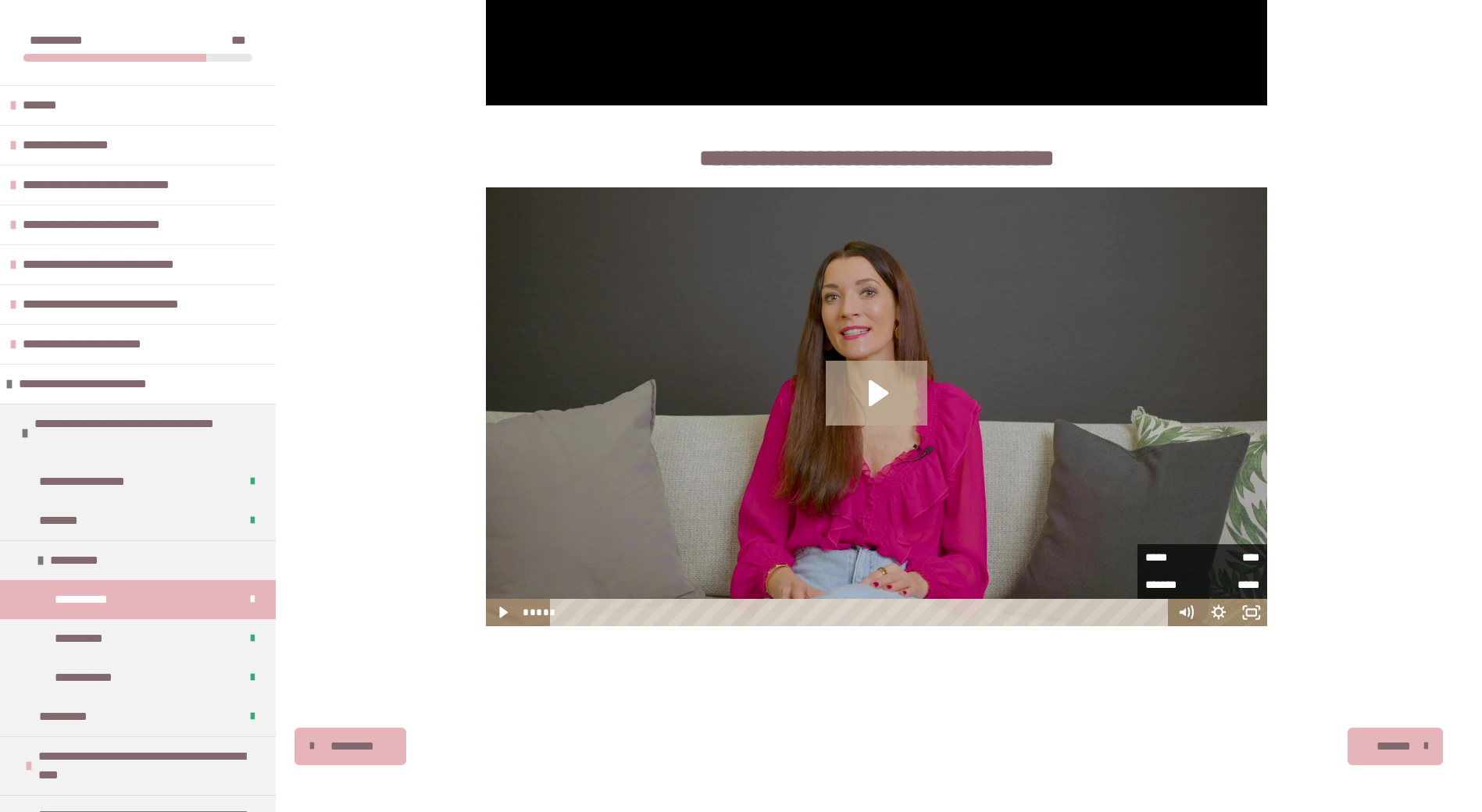 click 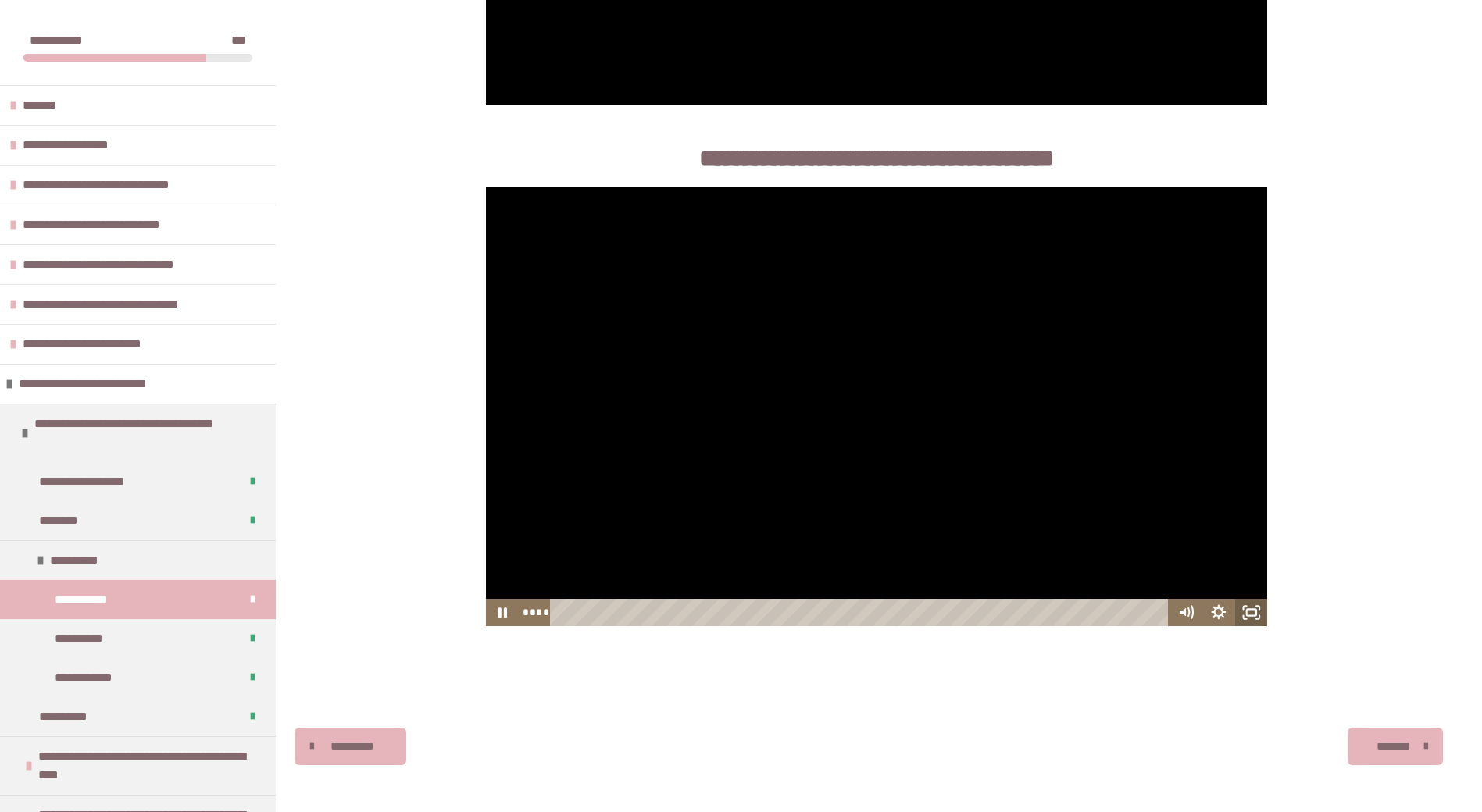 drag, startPoint x: 1252, startPoint y: 613, endPoint x: 1255, endPoint y: 698, distance: 85.05292 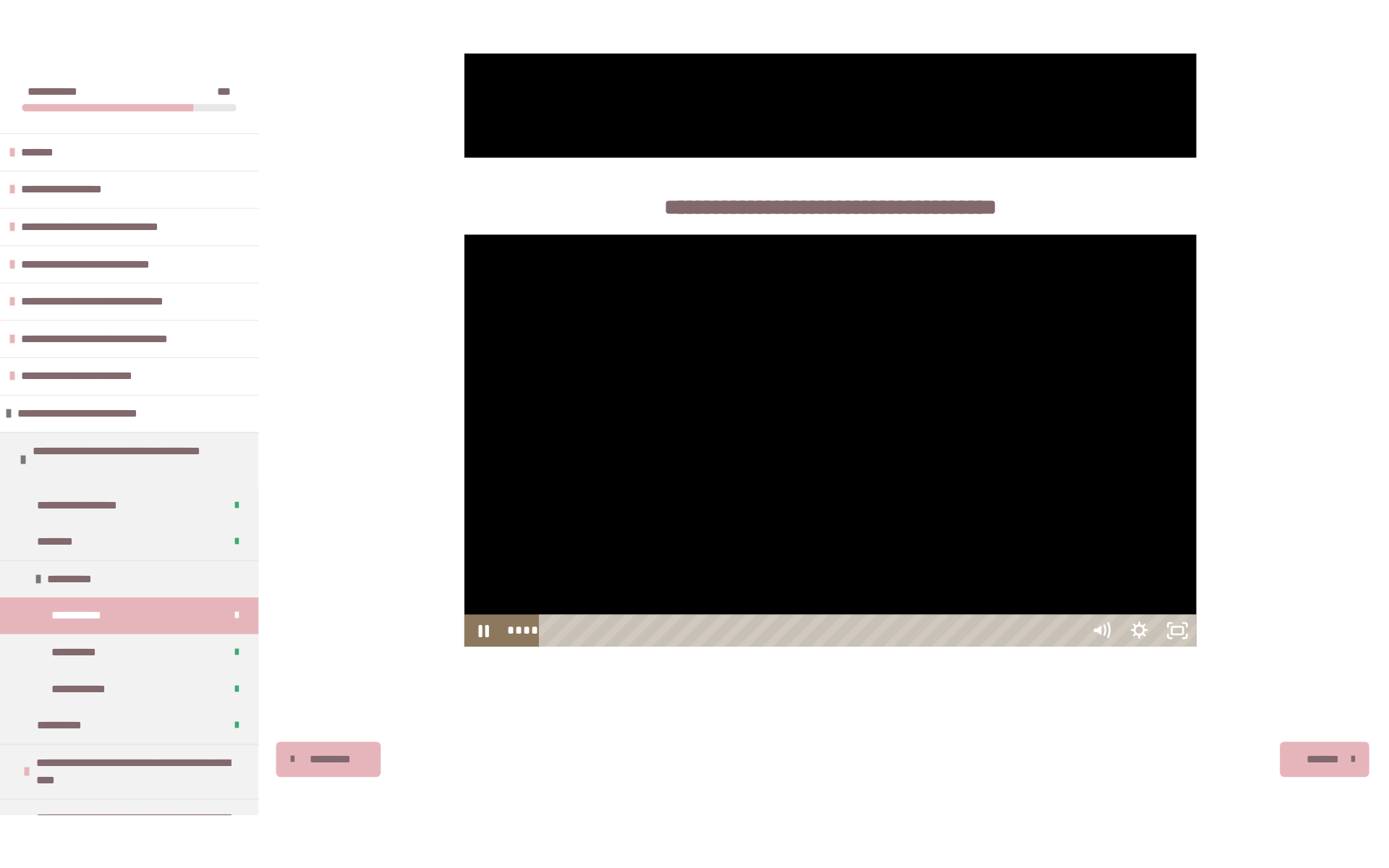 scroll, scrollTop: 2407, scrollLeft: 0, axis: vertical 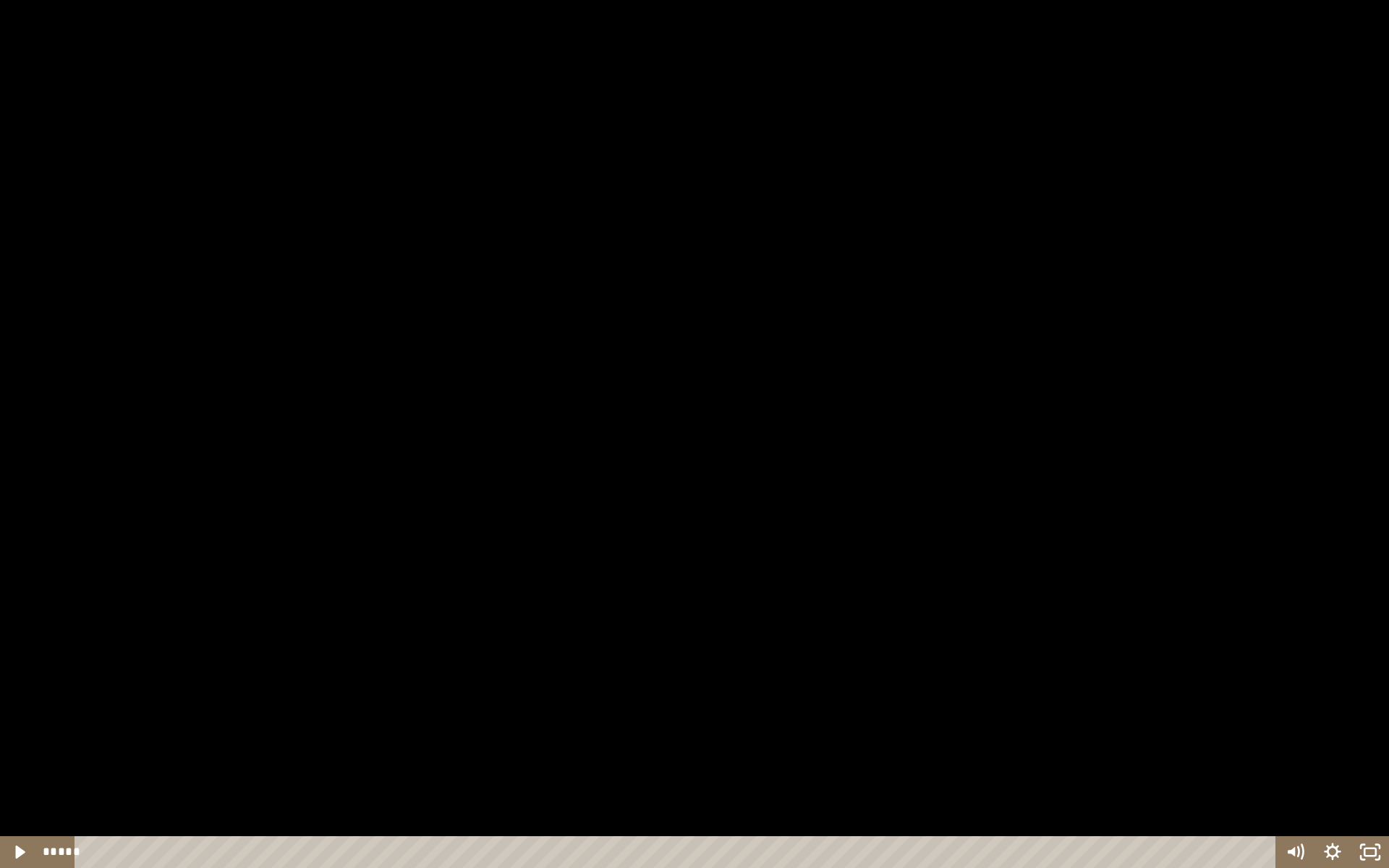 click at bounding box center (694, 434) 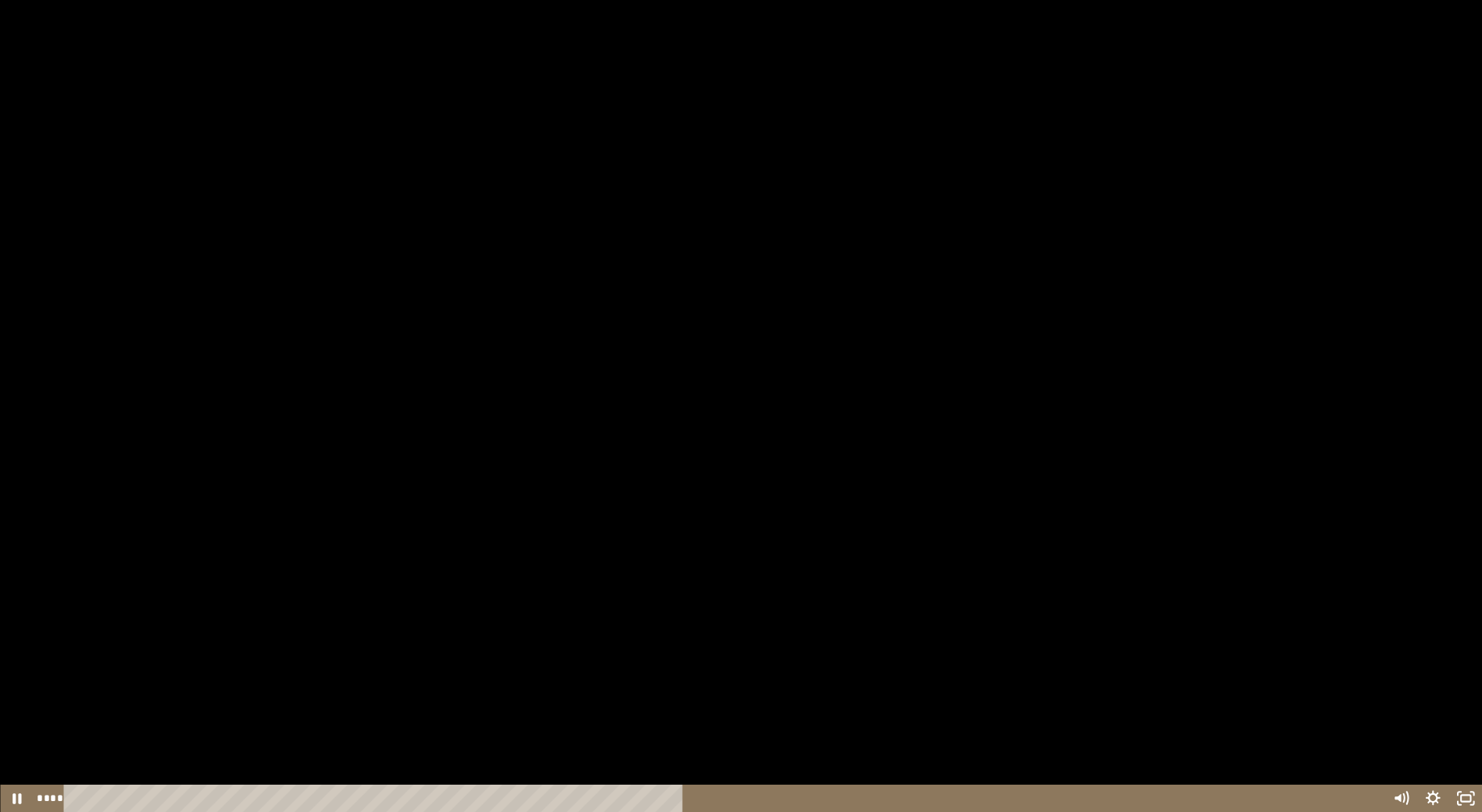 scroll, scrollTop: 2717, scrollLeft: 0, axis: vertical 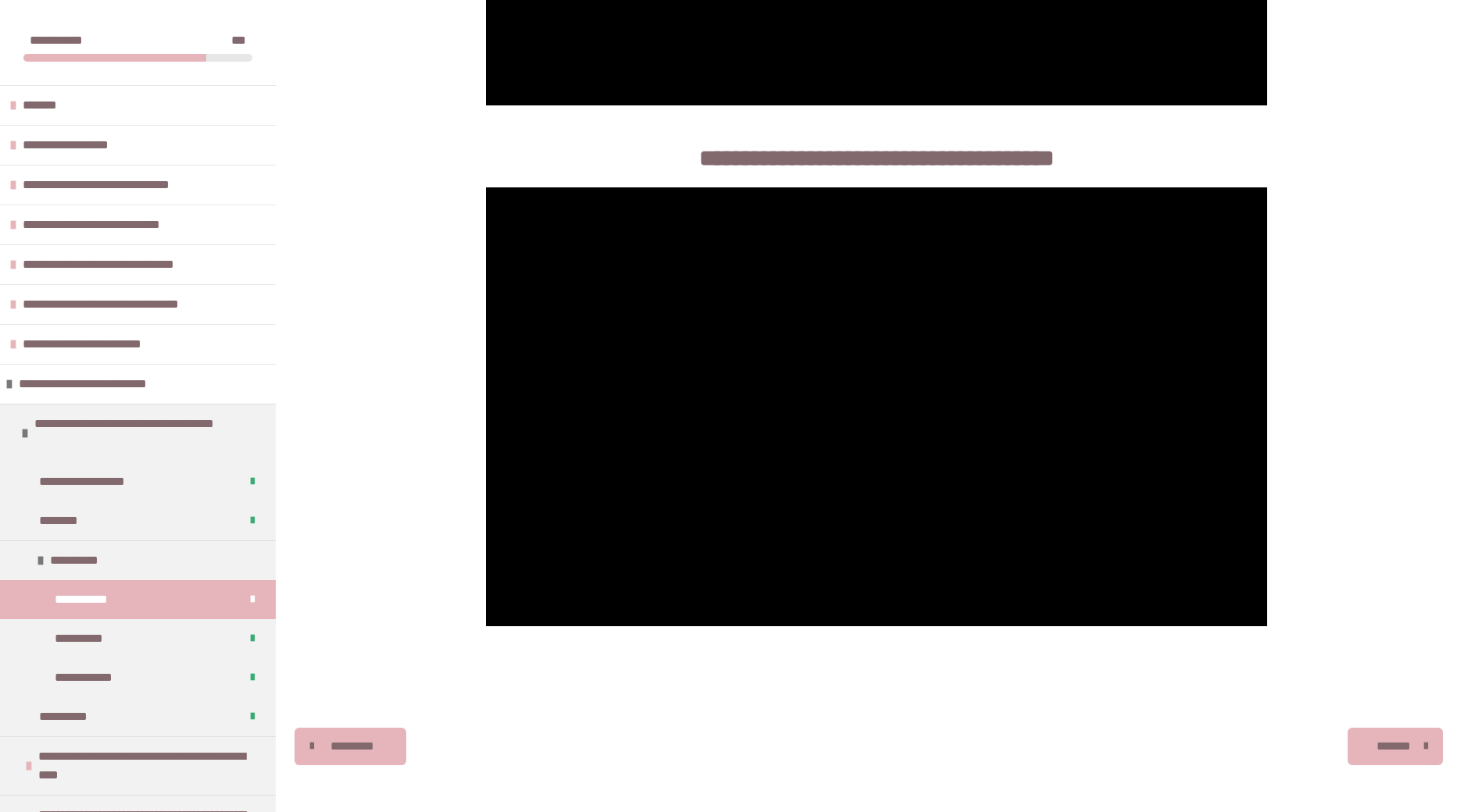 click on "*******" at bounding box center (1395, 746) 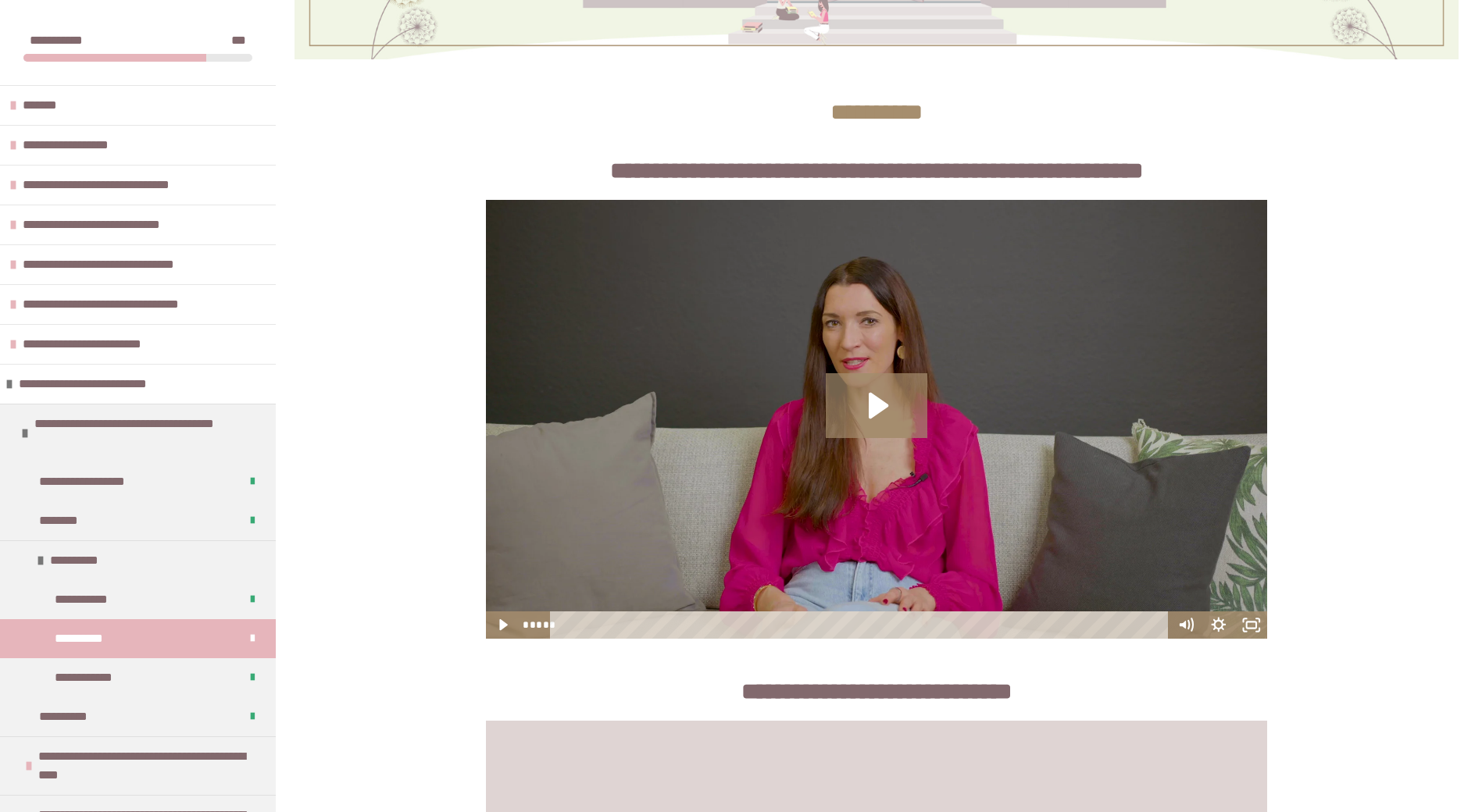 scroll, scrollTop: 625, scrollLeft: 0, axis: vertical 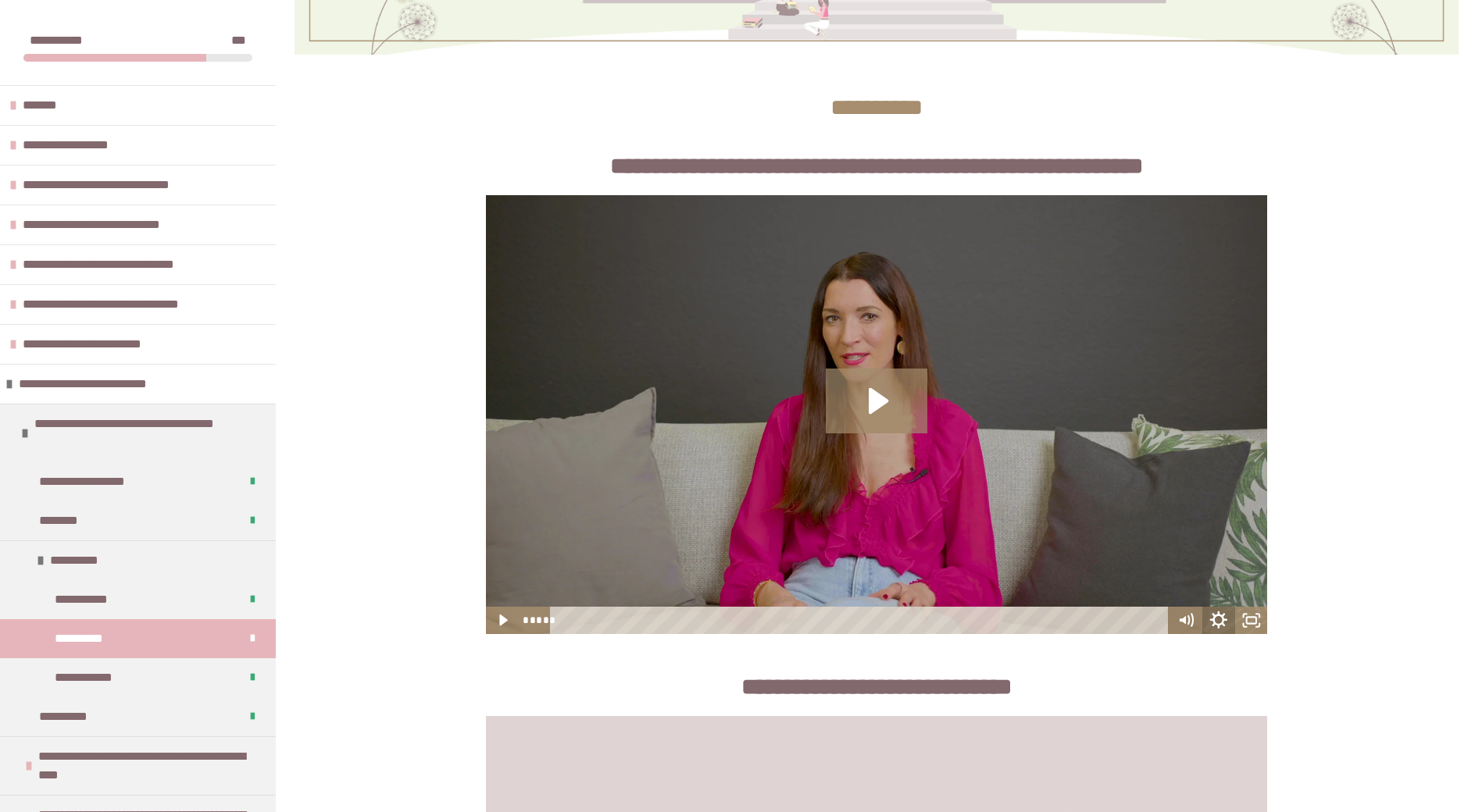 click 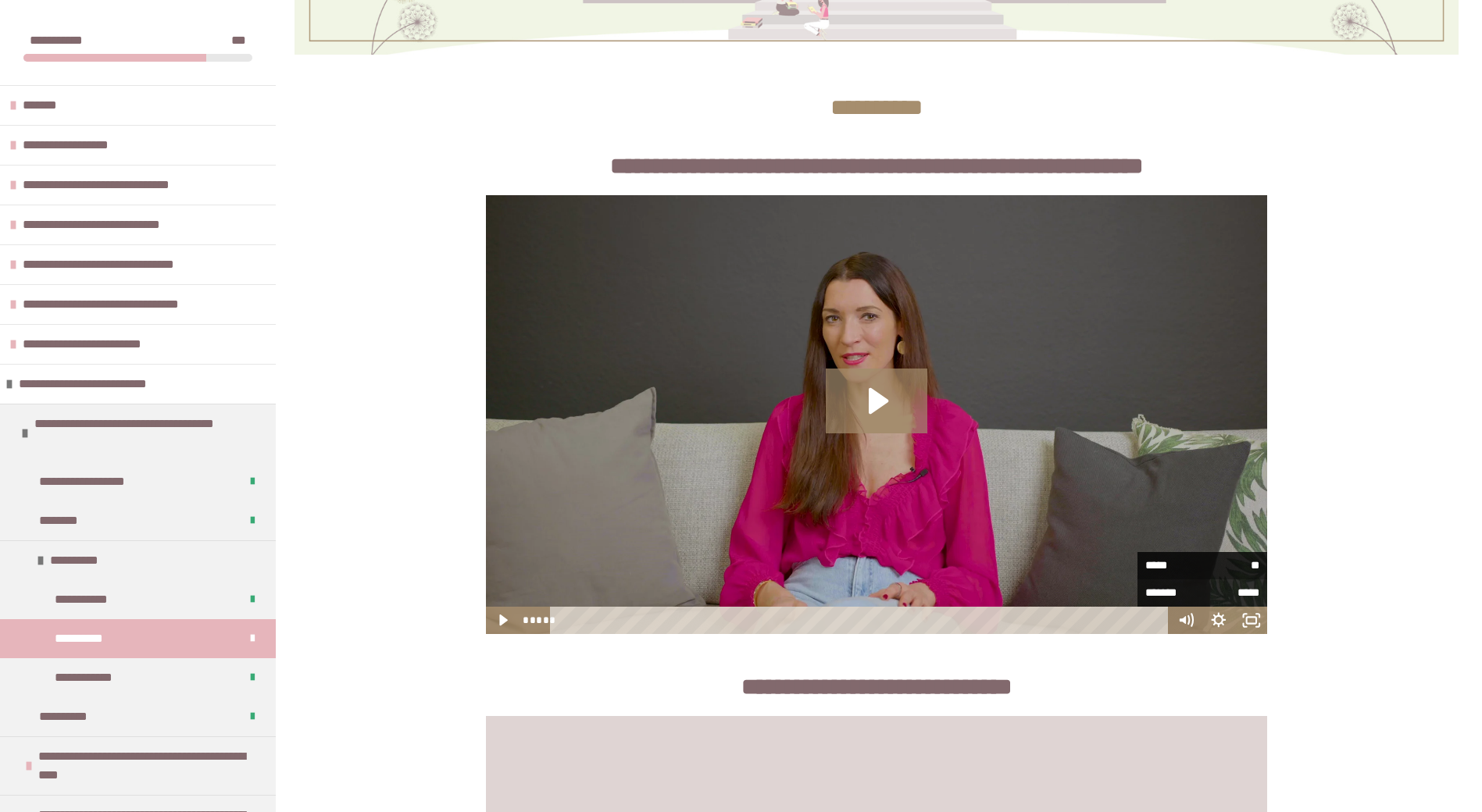 click on "**" at bounding box center (1230, 565) 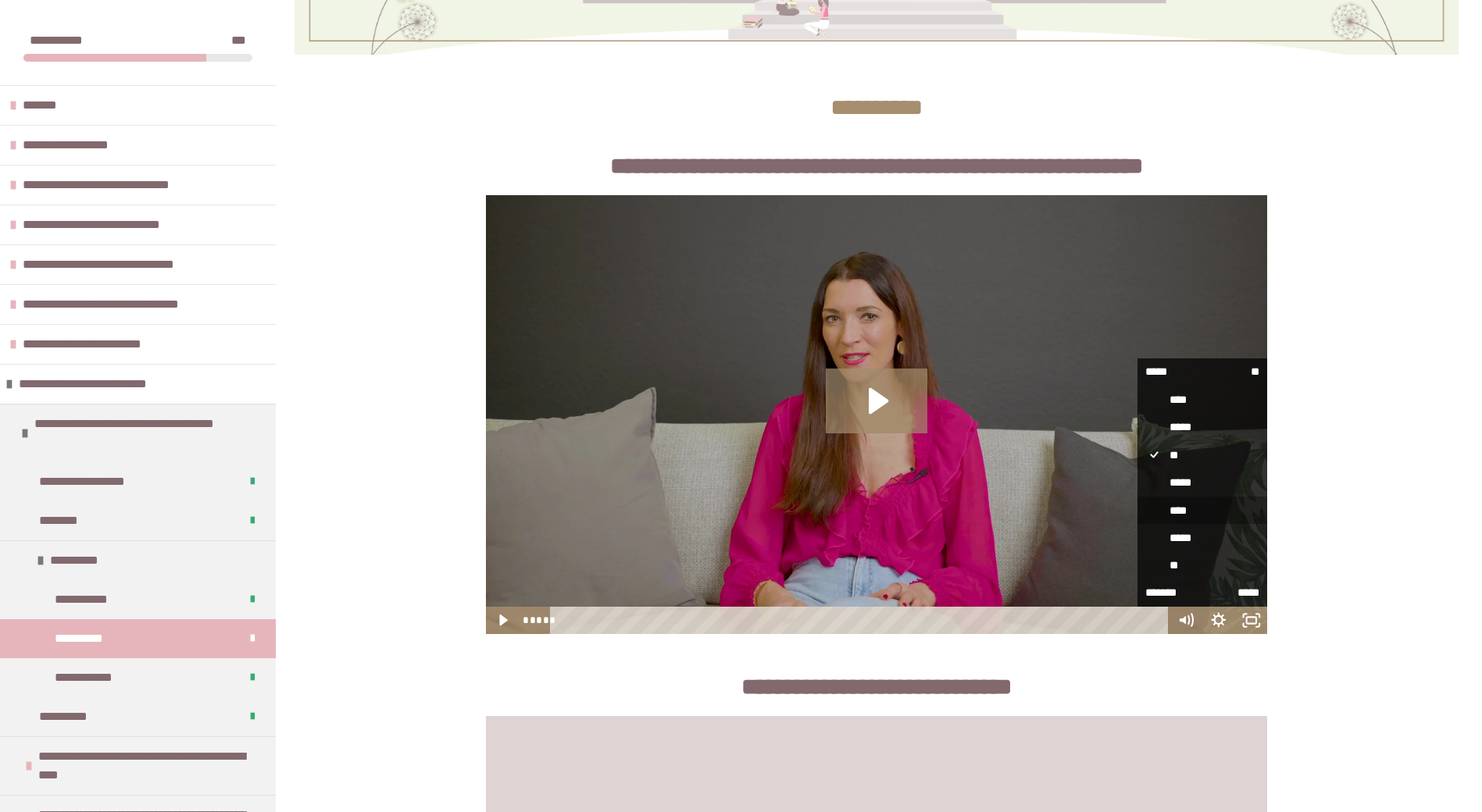 click on "****" at bounding box center [1202, 511] 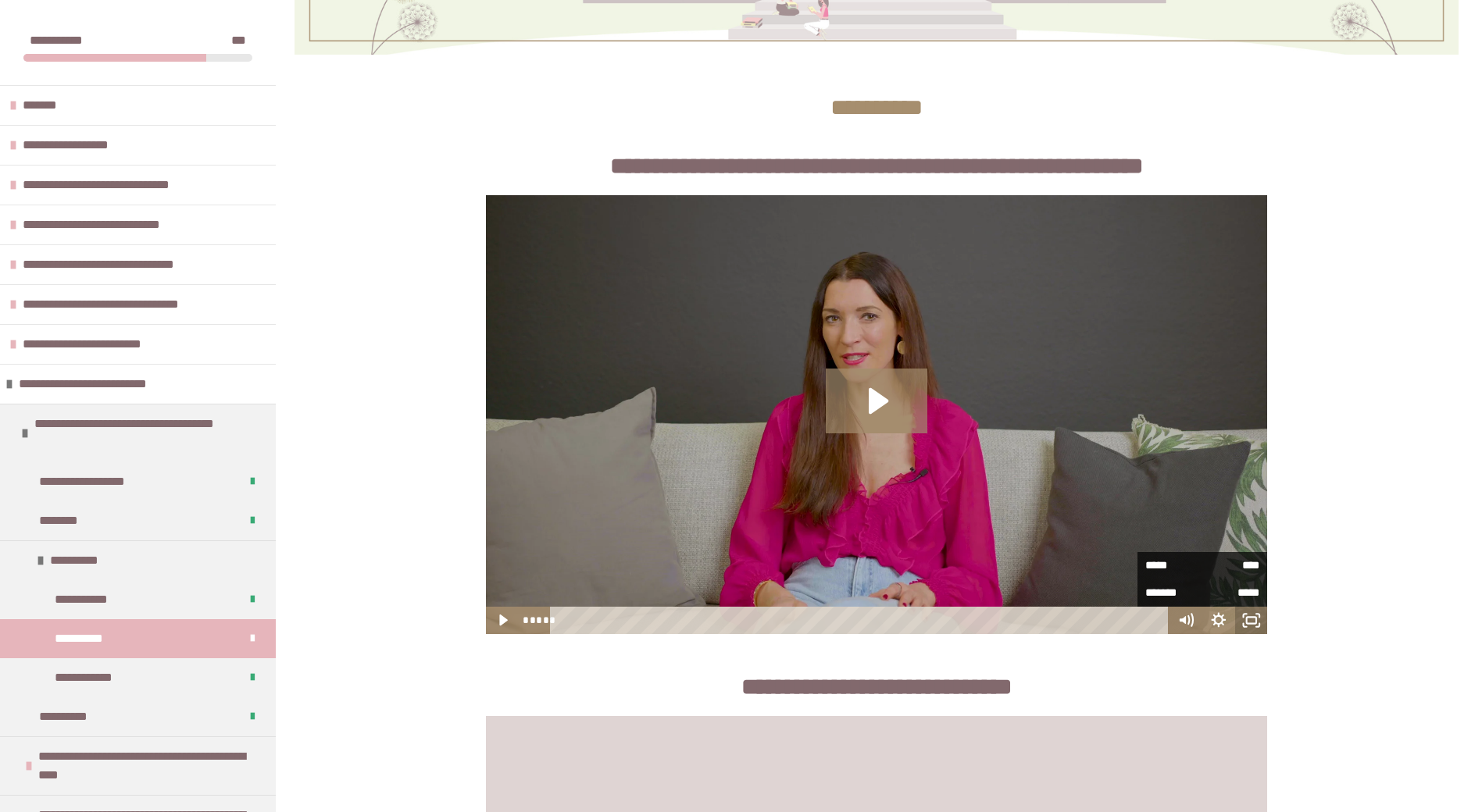 click 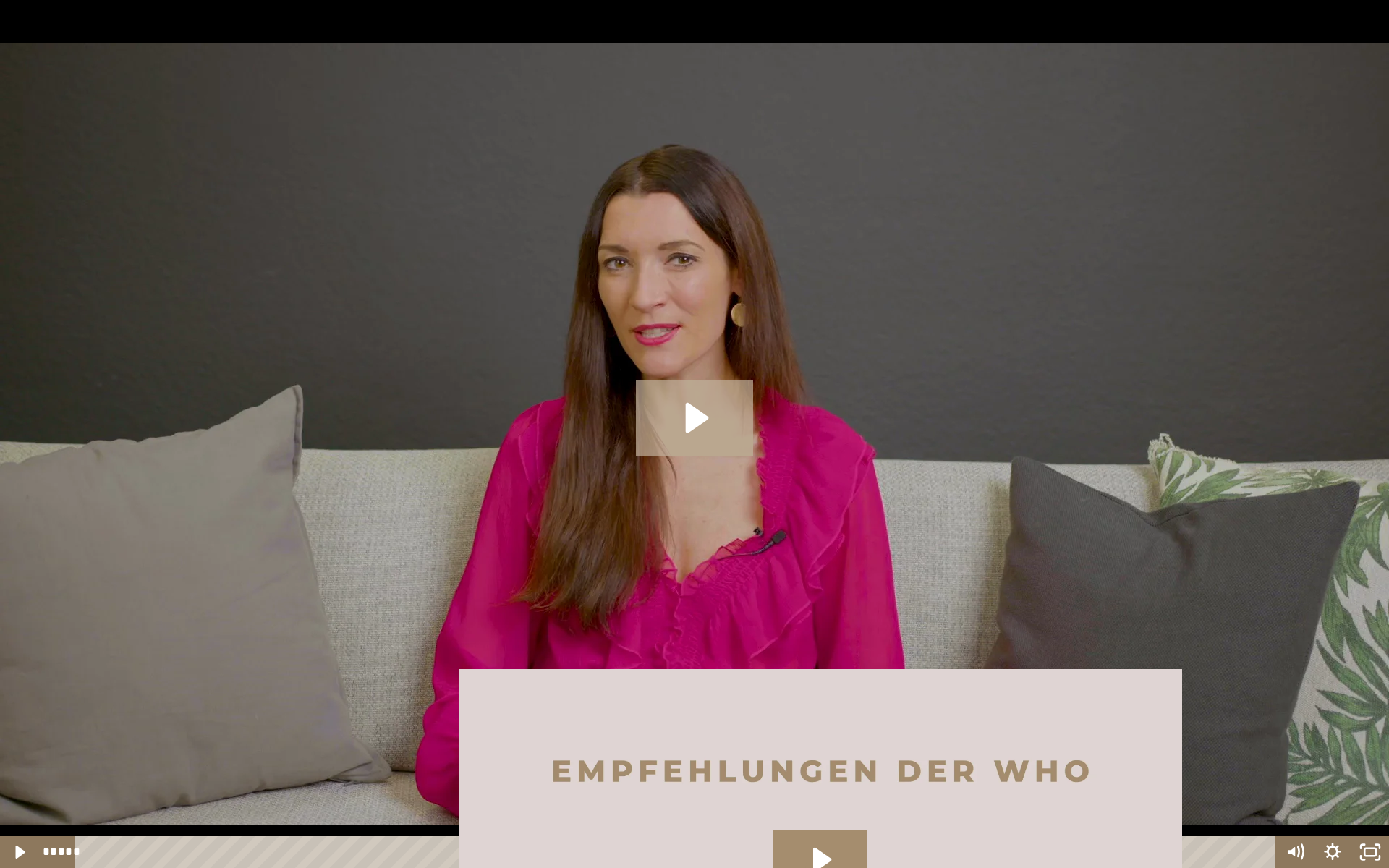 click 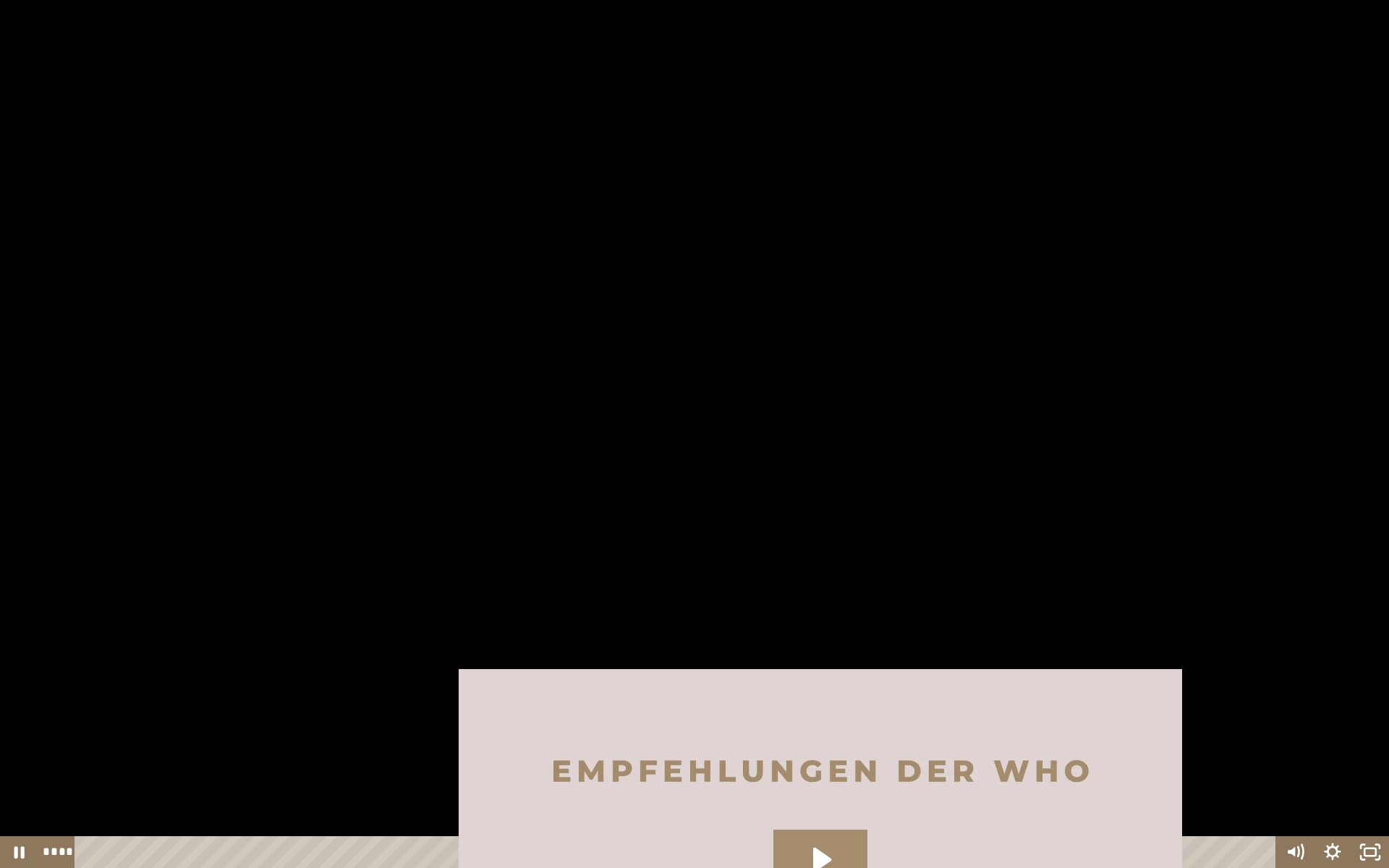 type 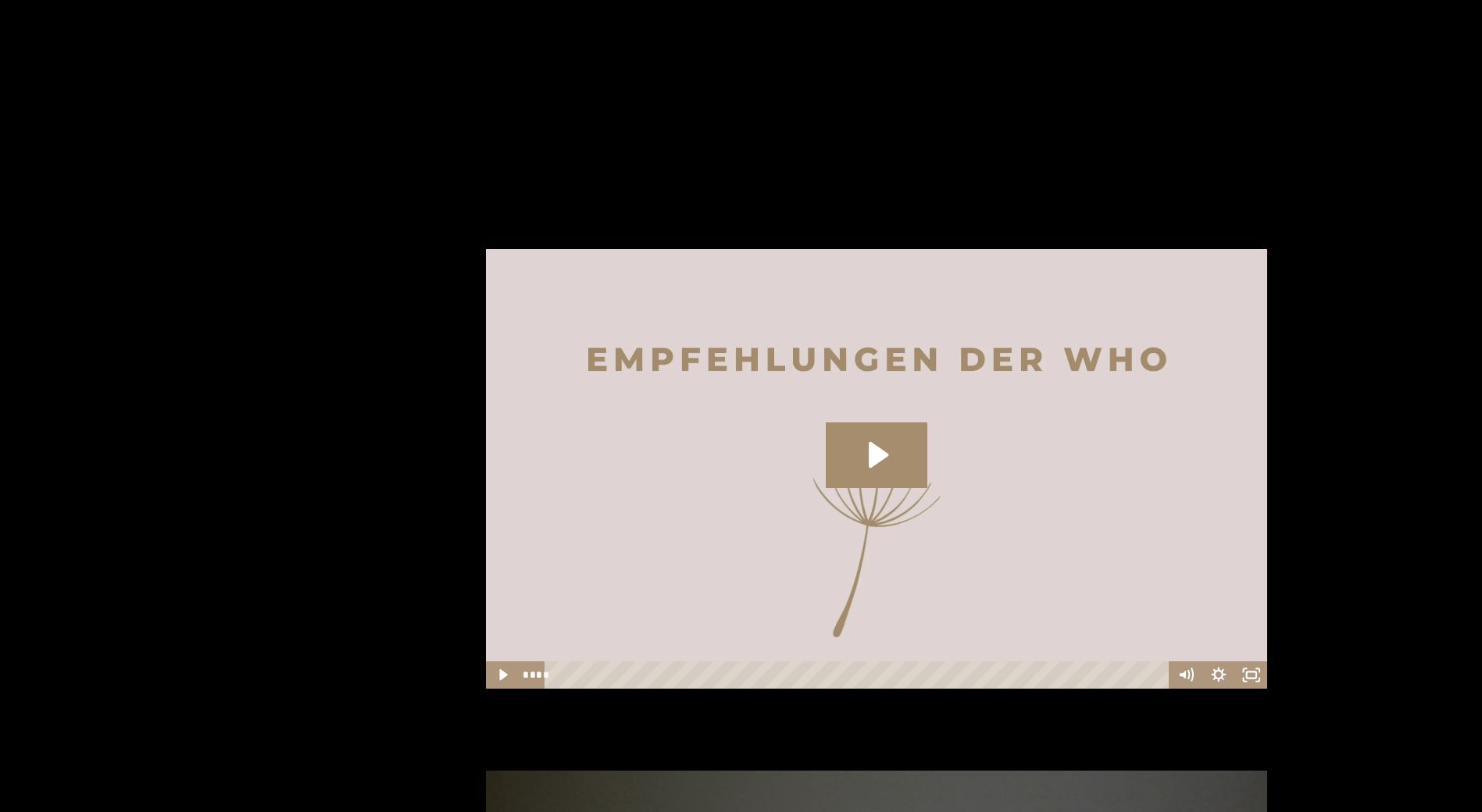 scroll, scrollTop: 1093, scrollLeft: 0, axis: vertical 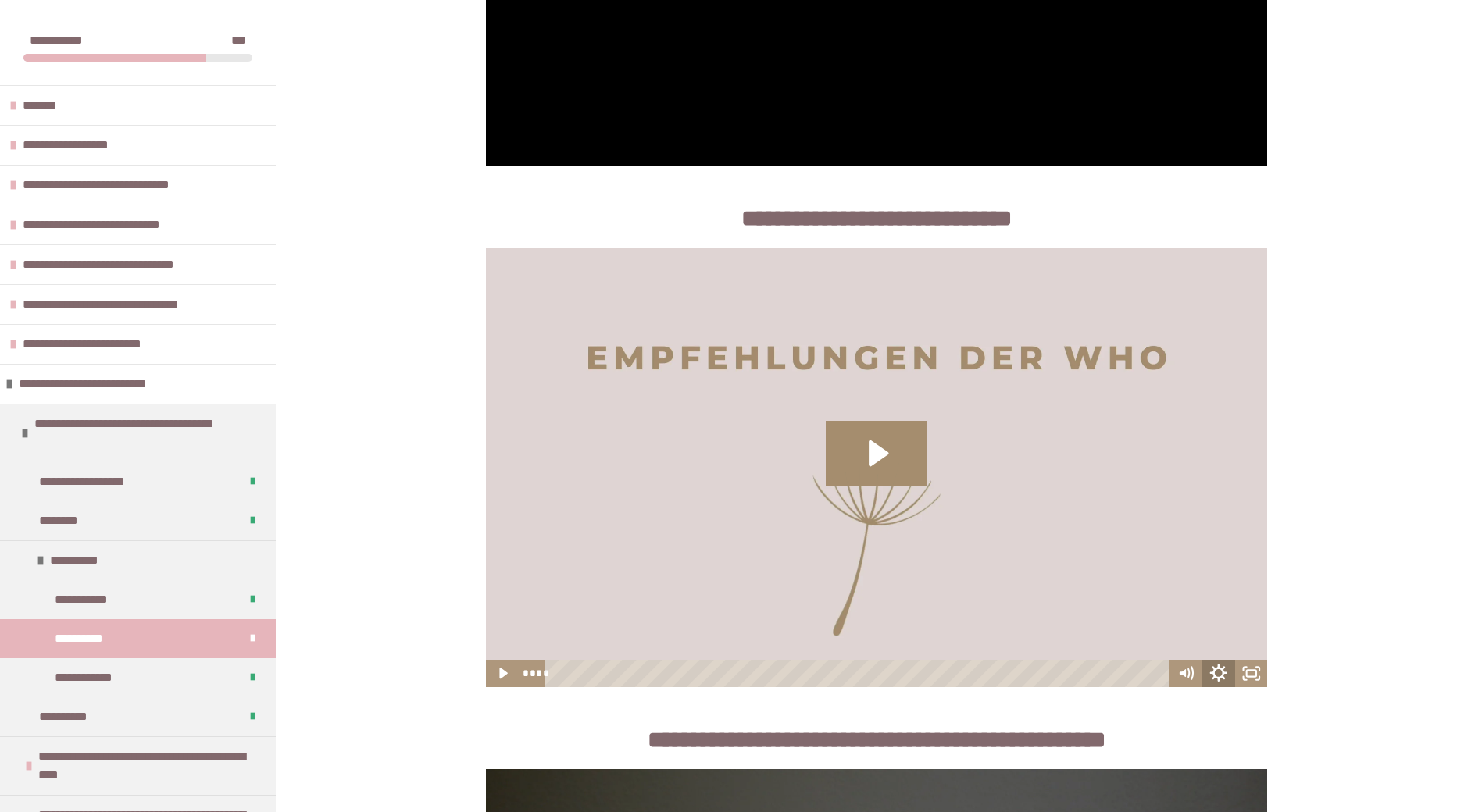 click 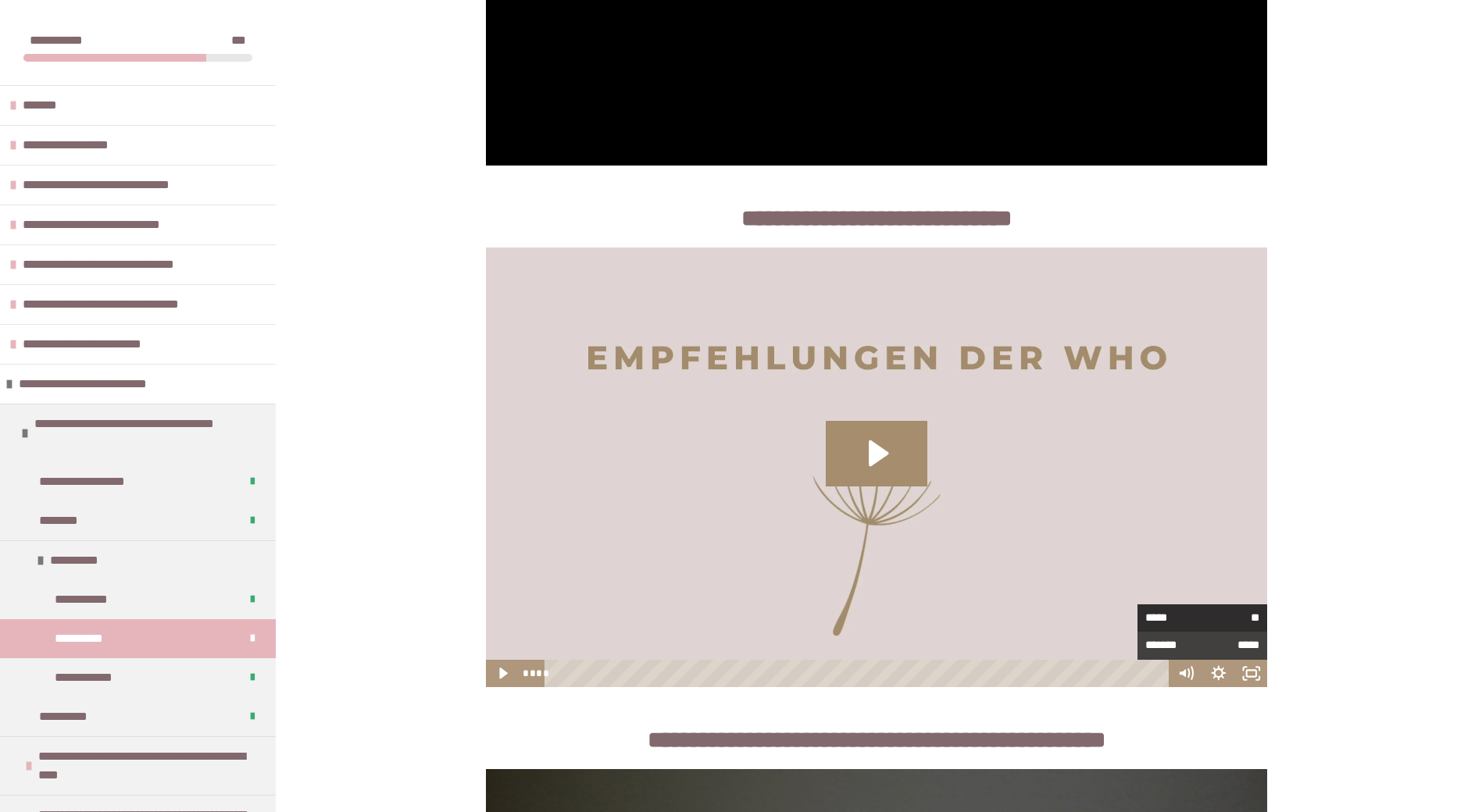 click on "**" at bounding box center [1230, 618] 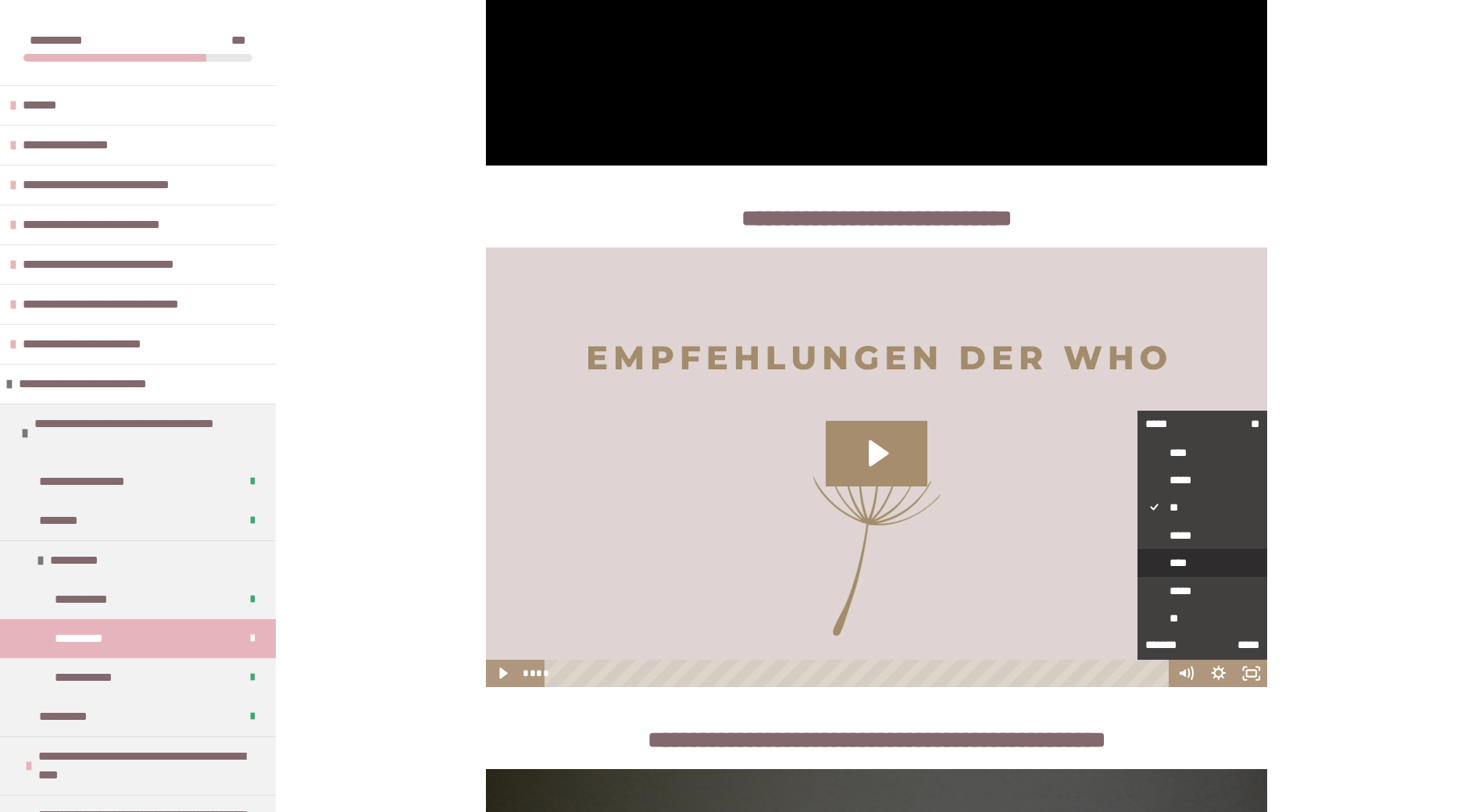 click on "****" at bounding box center [1202, 563] 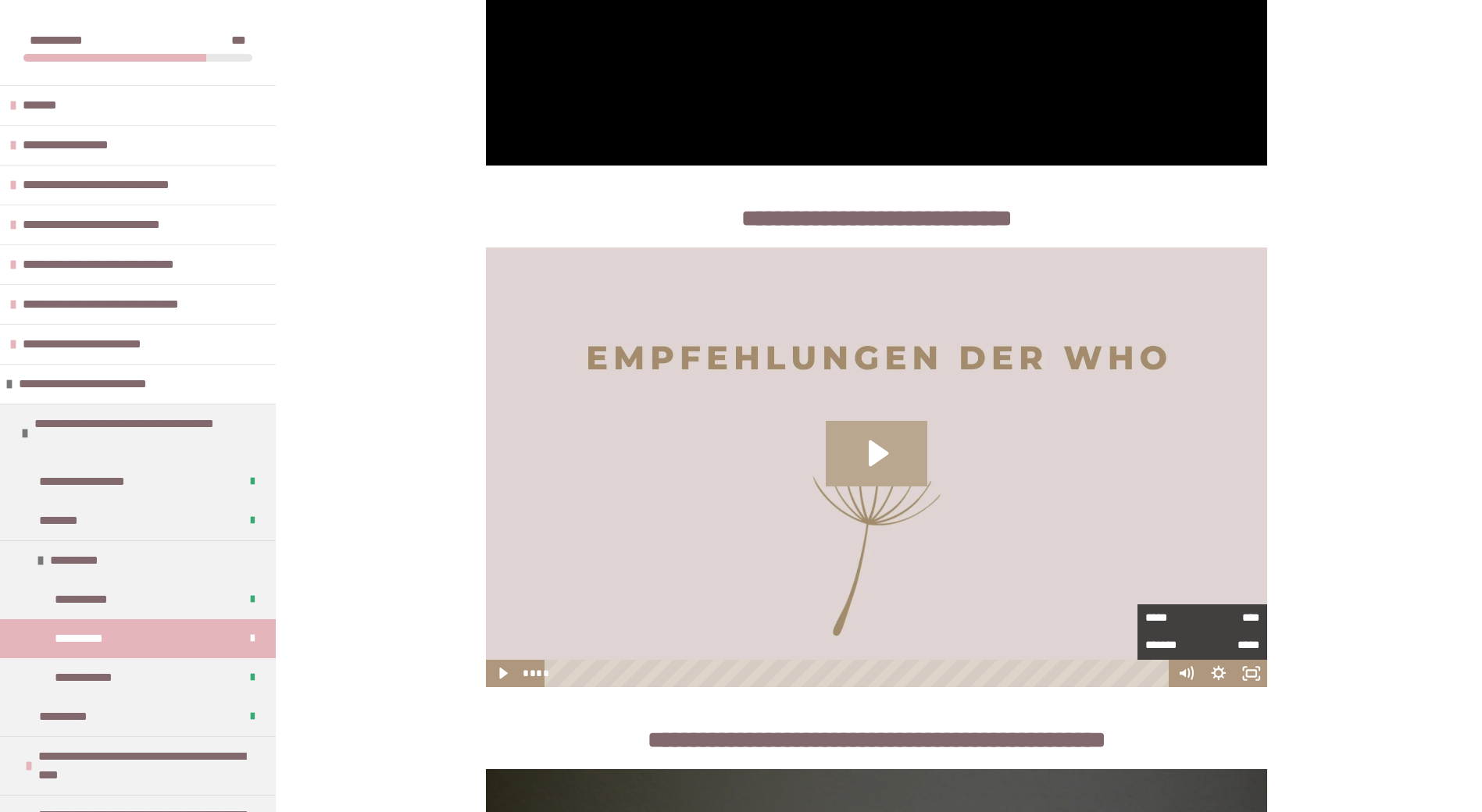 click 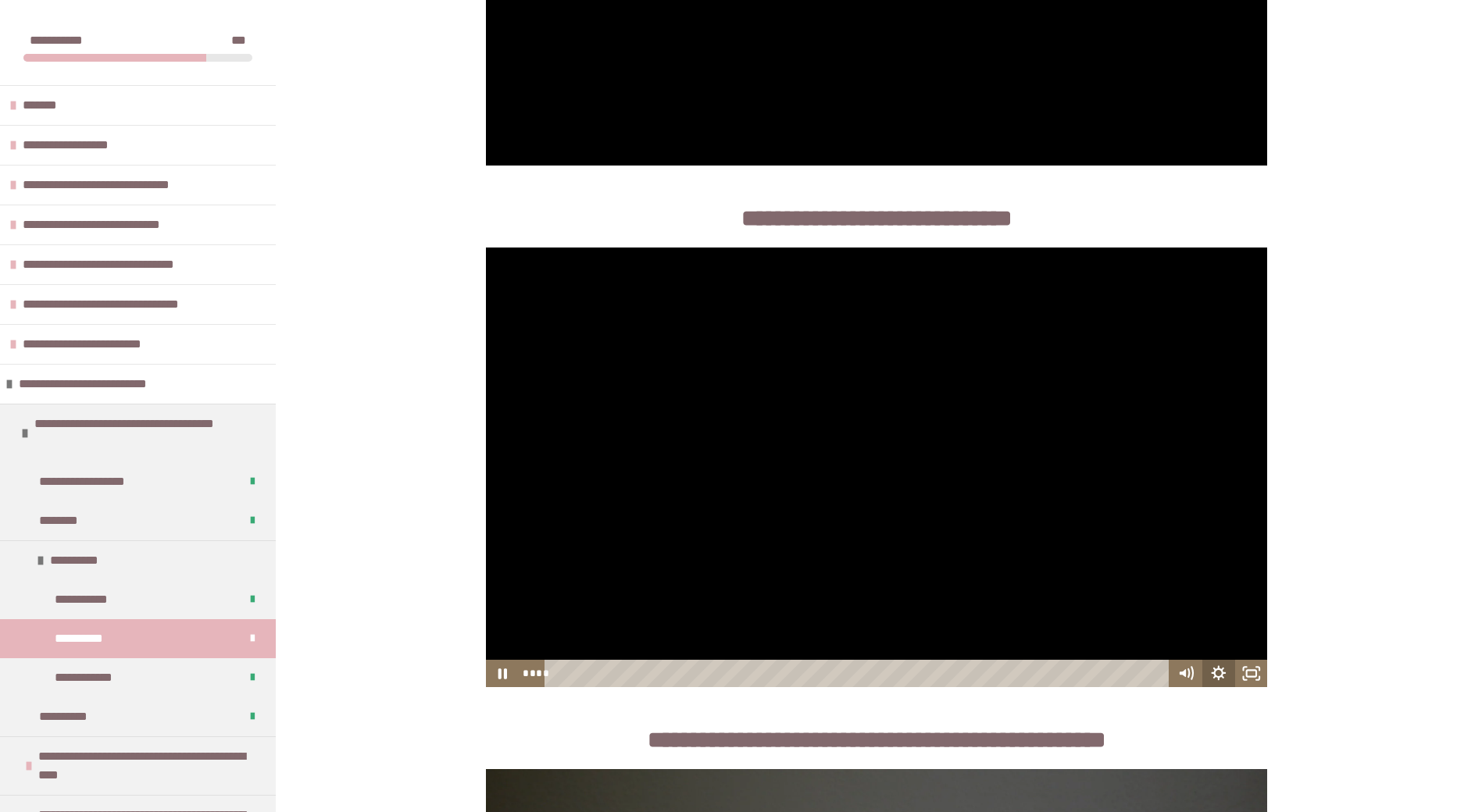 click 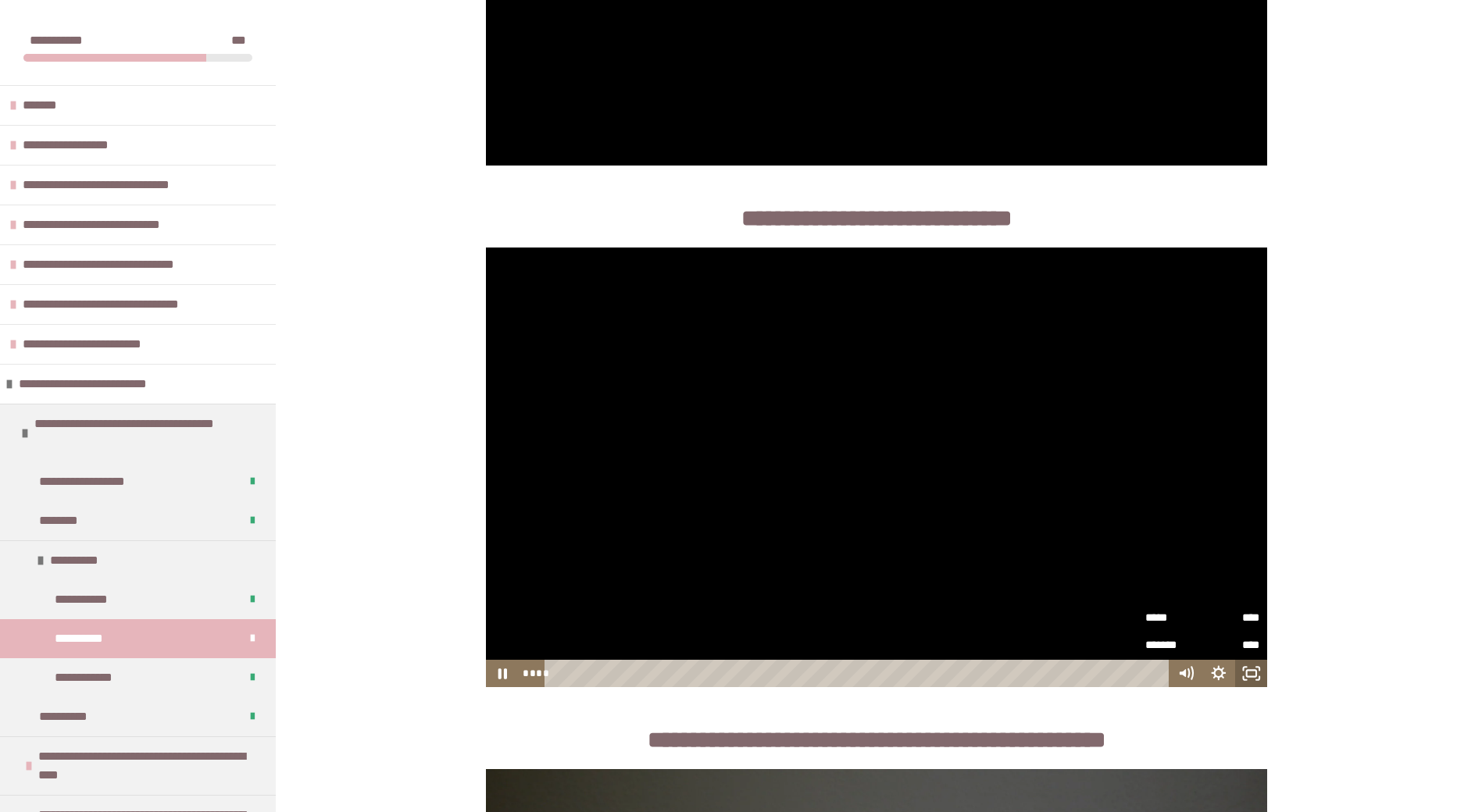 click 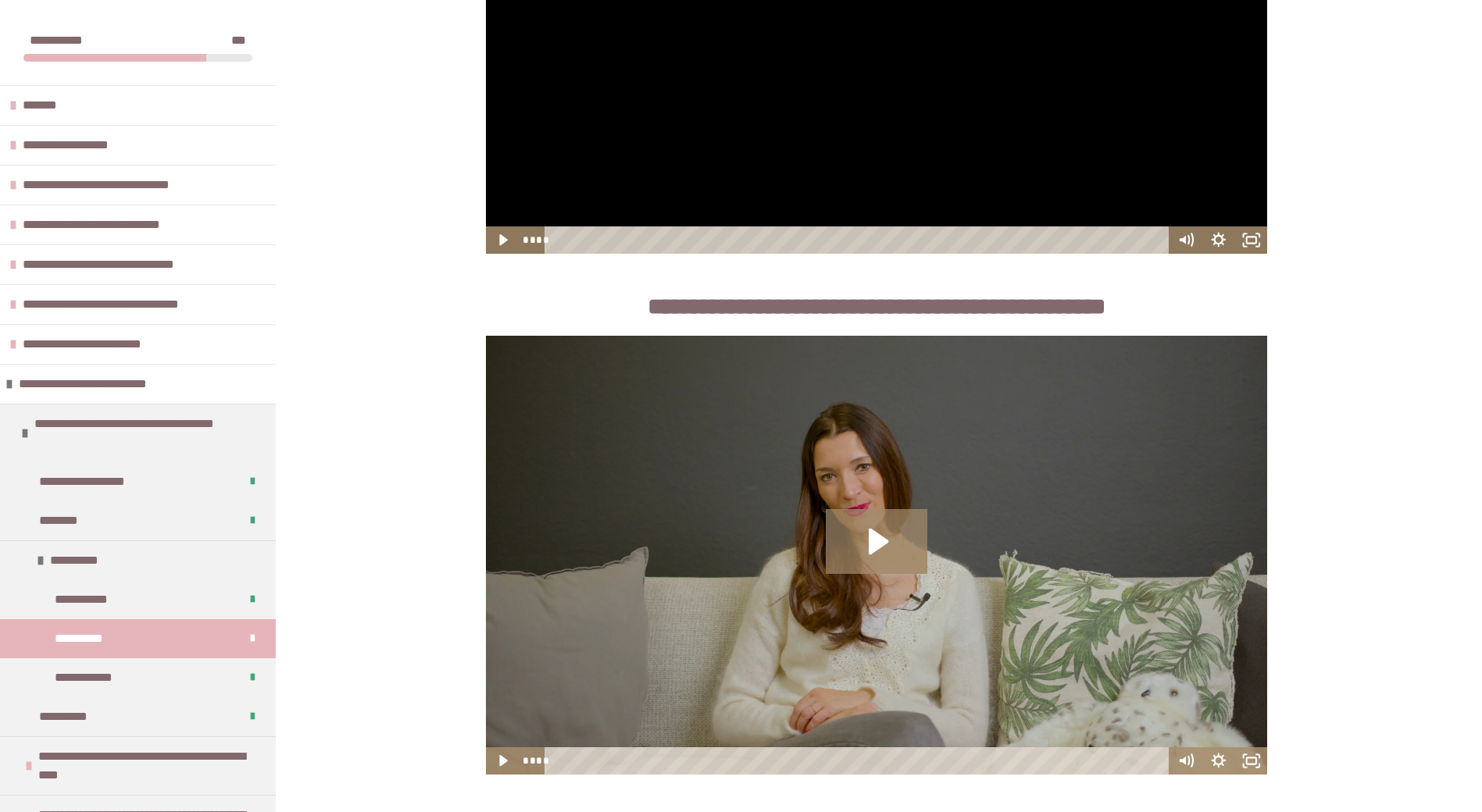 scroll, scrollTop: 1562, scrollLeft: 0, axis: vertical 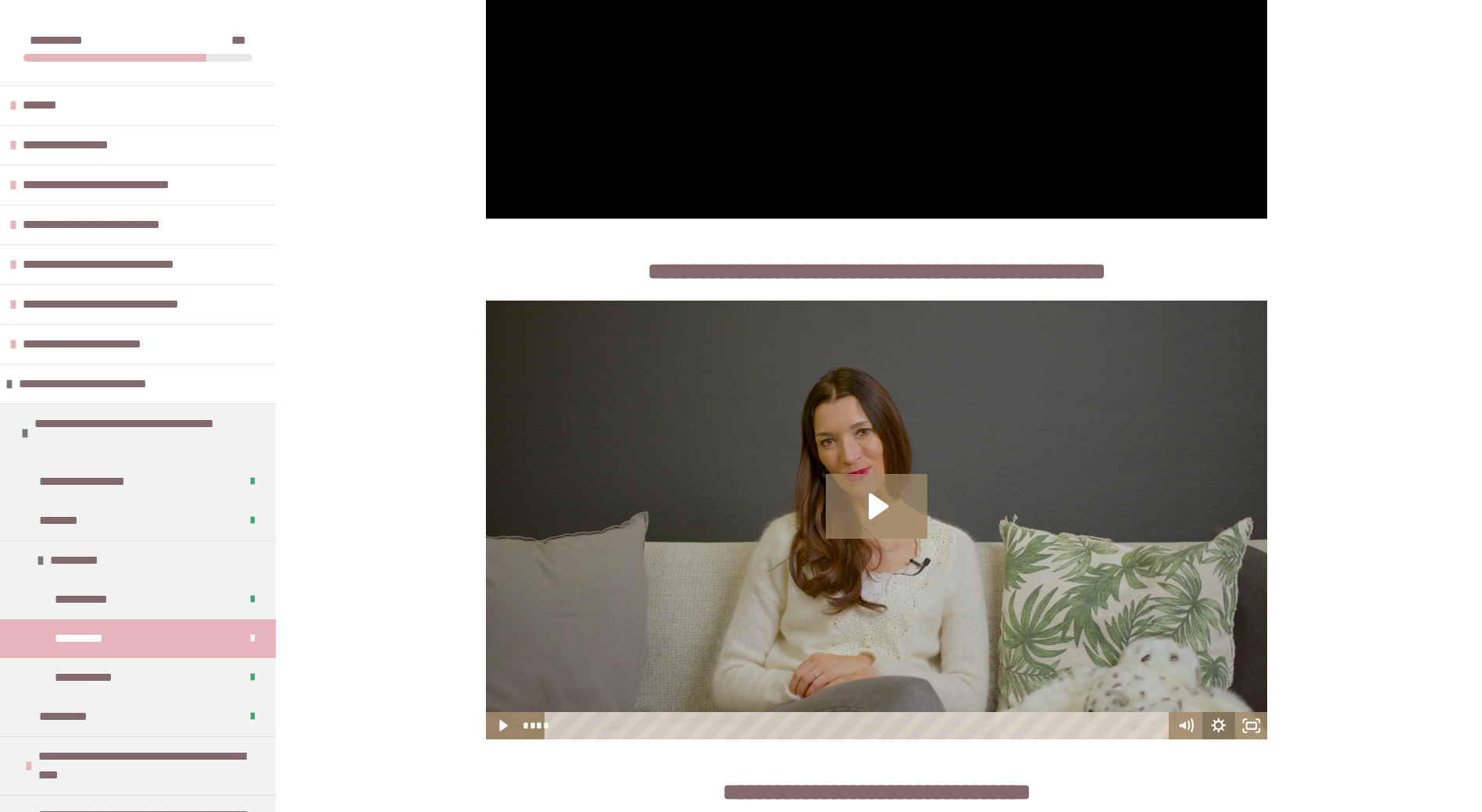 click 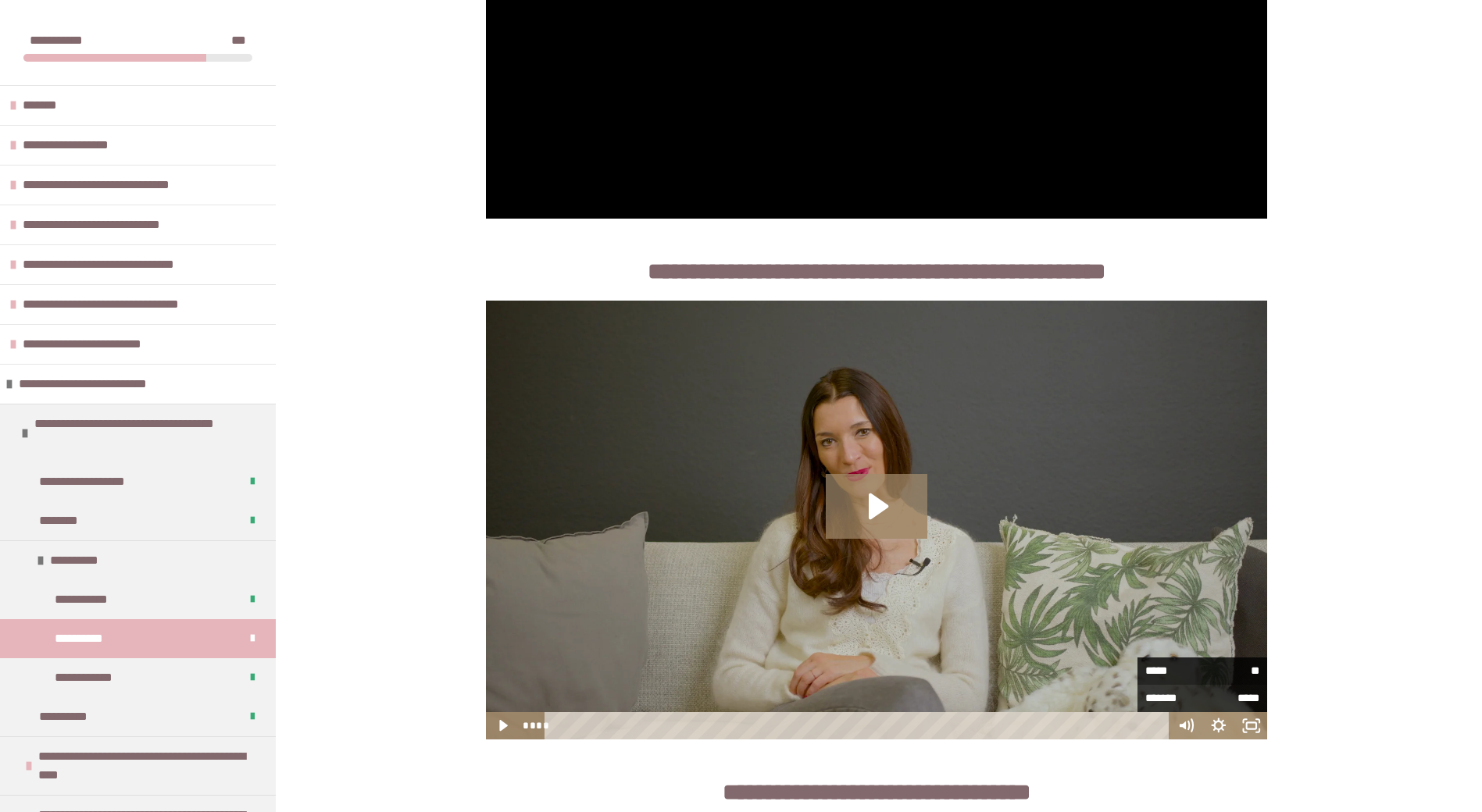 click on "**" at bounding box center (1230, 669) 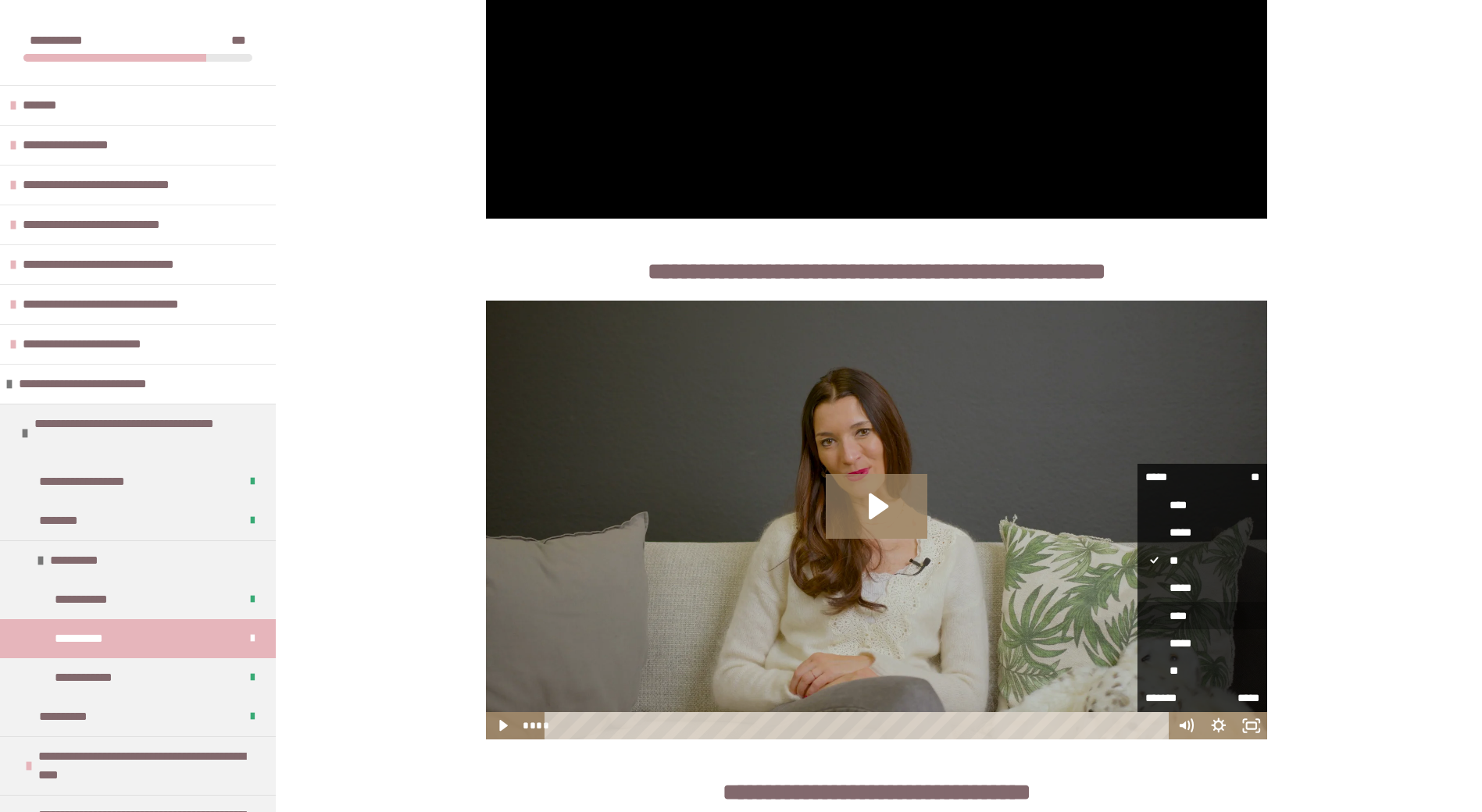 click on "****" at bounding box center [1202, 616] 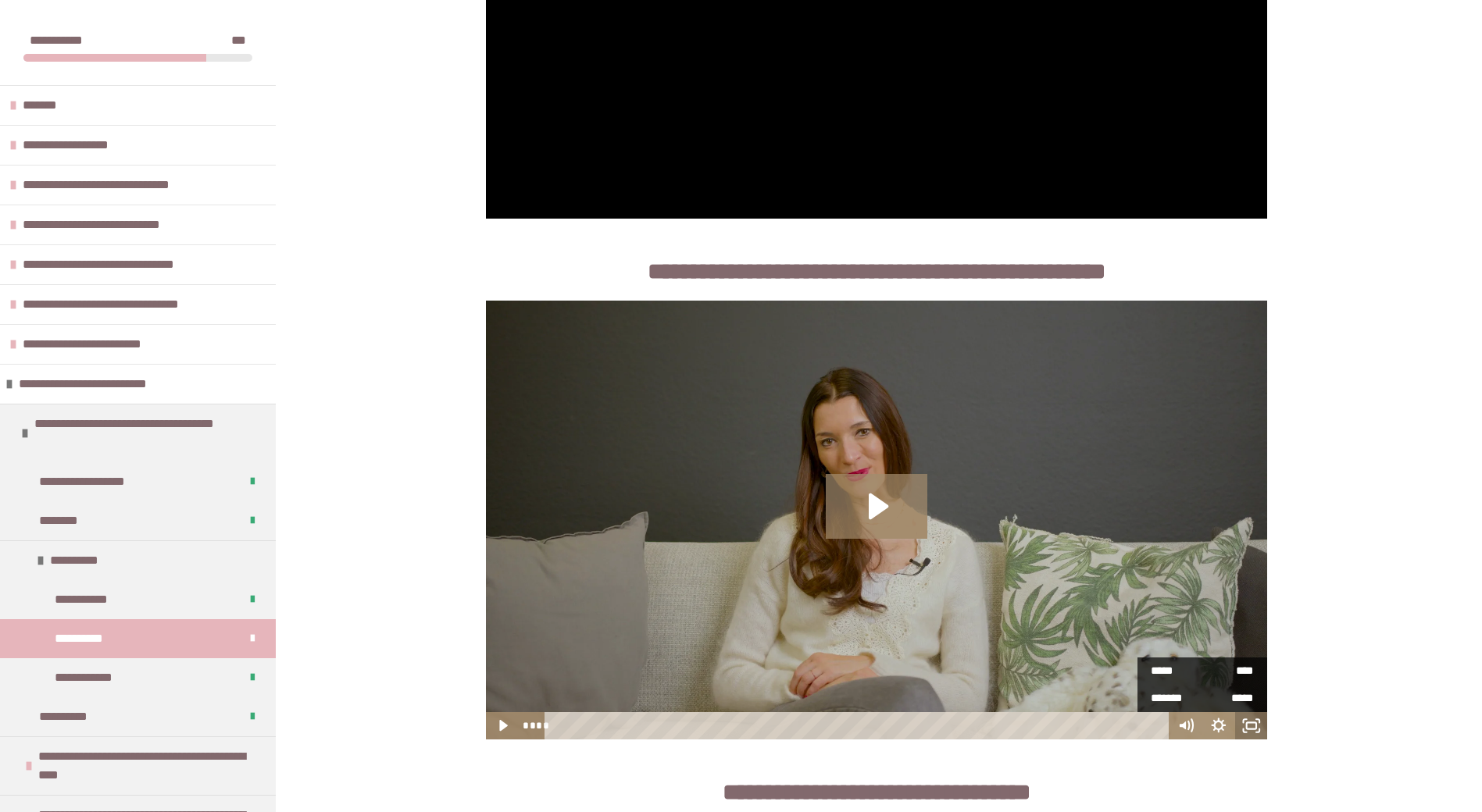 click 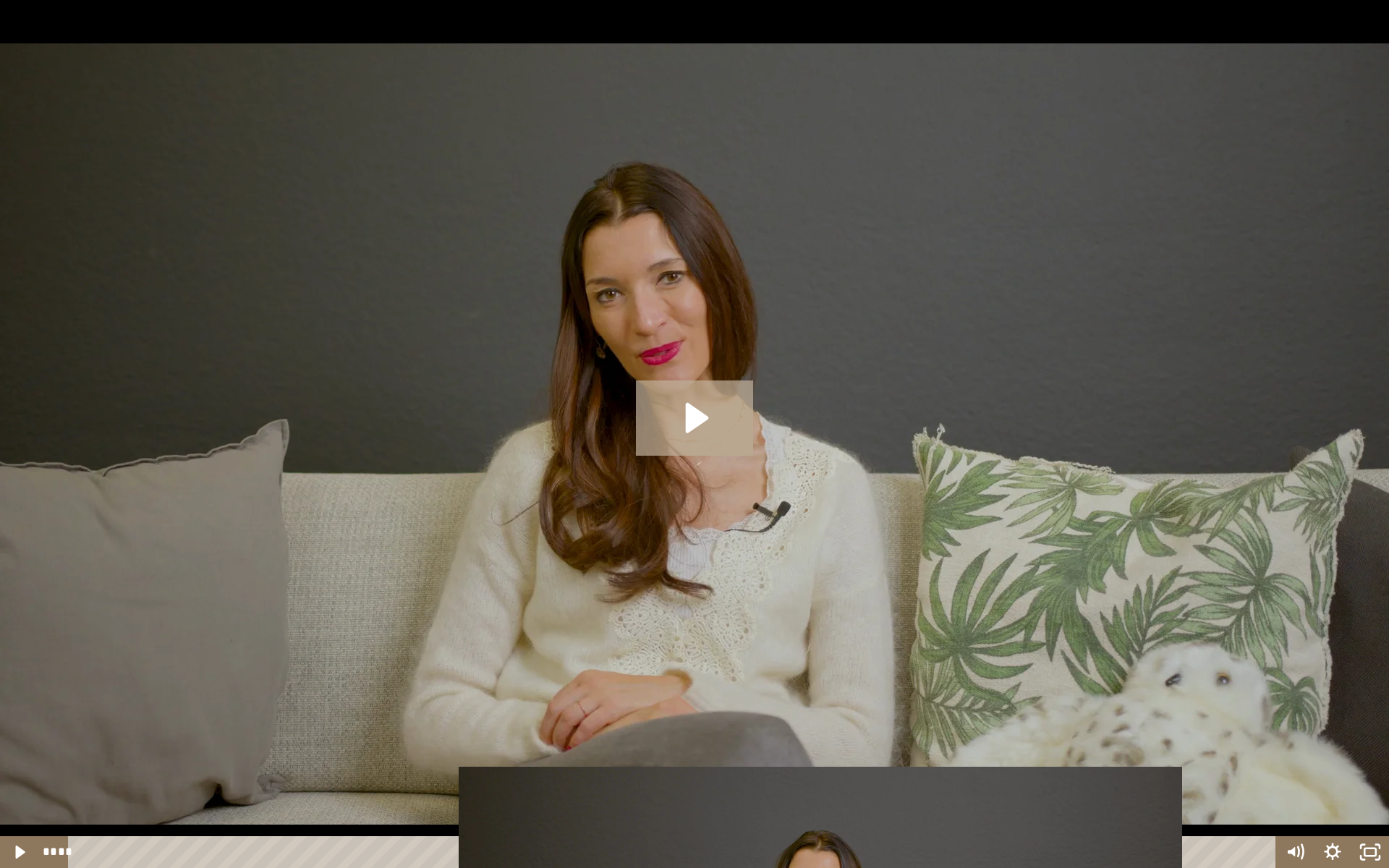 click 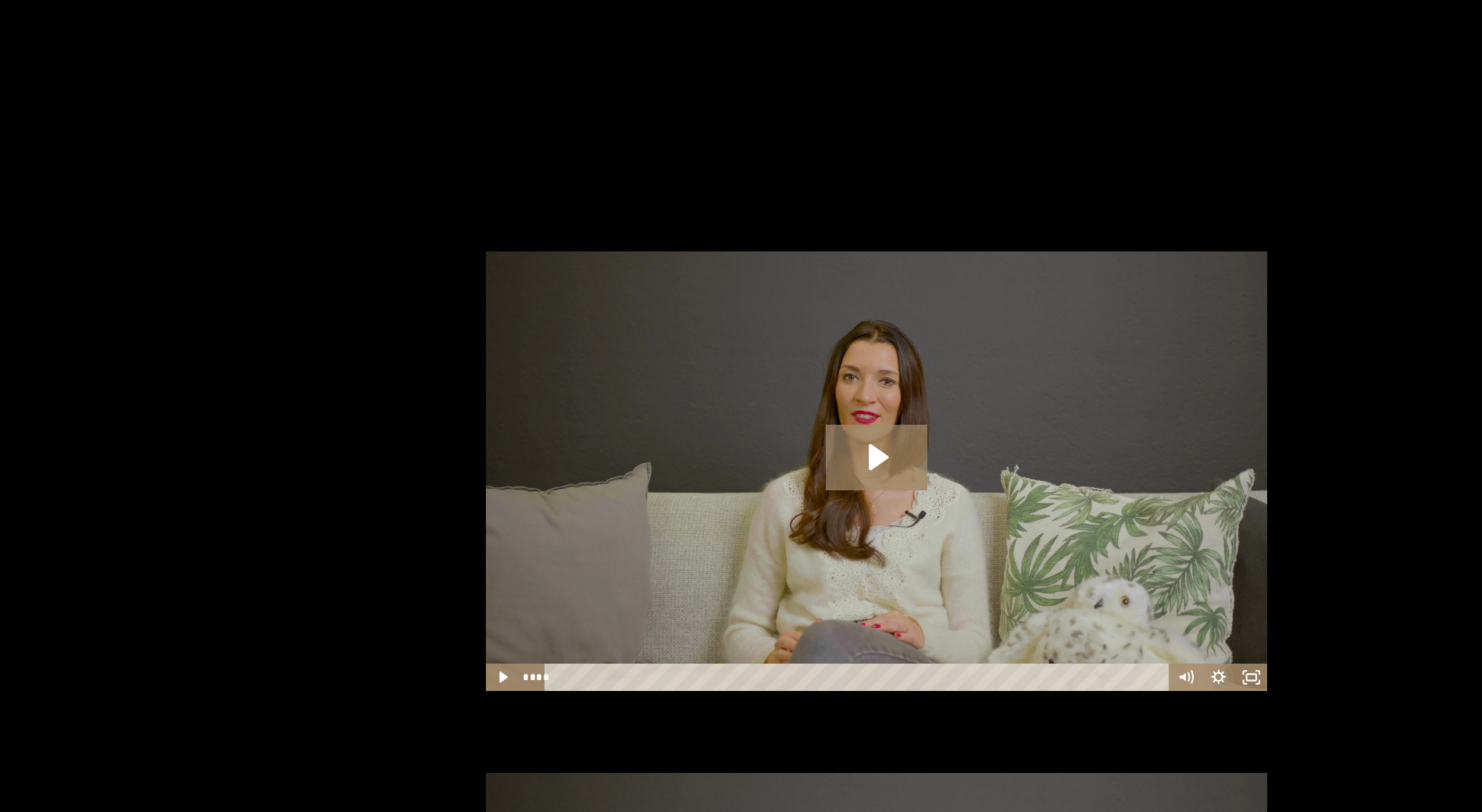 scroll, scrollTop: 2186, scrollLeft: 0, axis: vertical 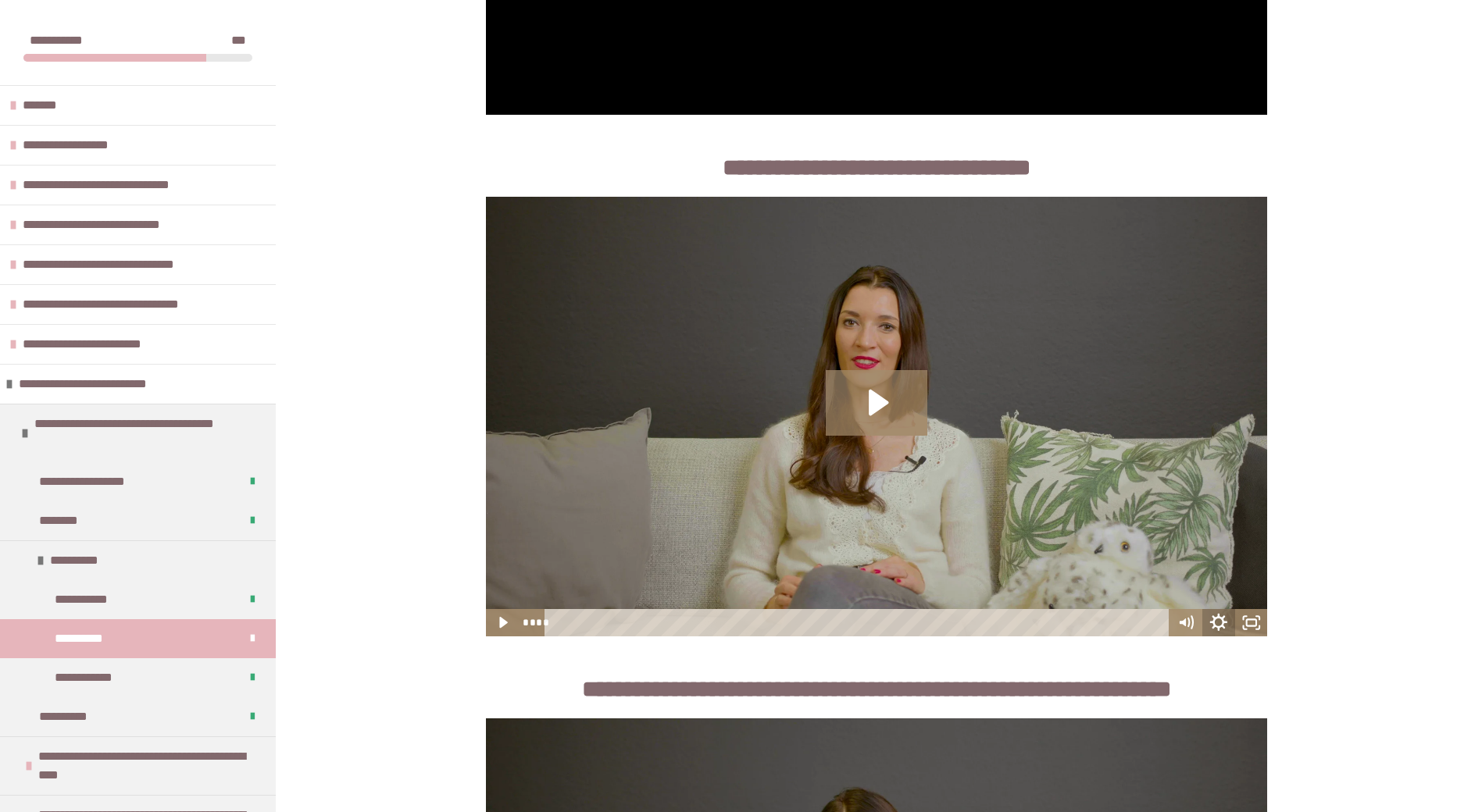 click 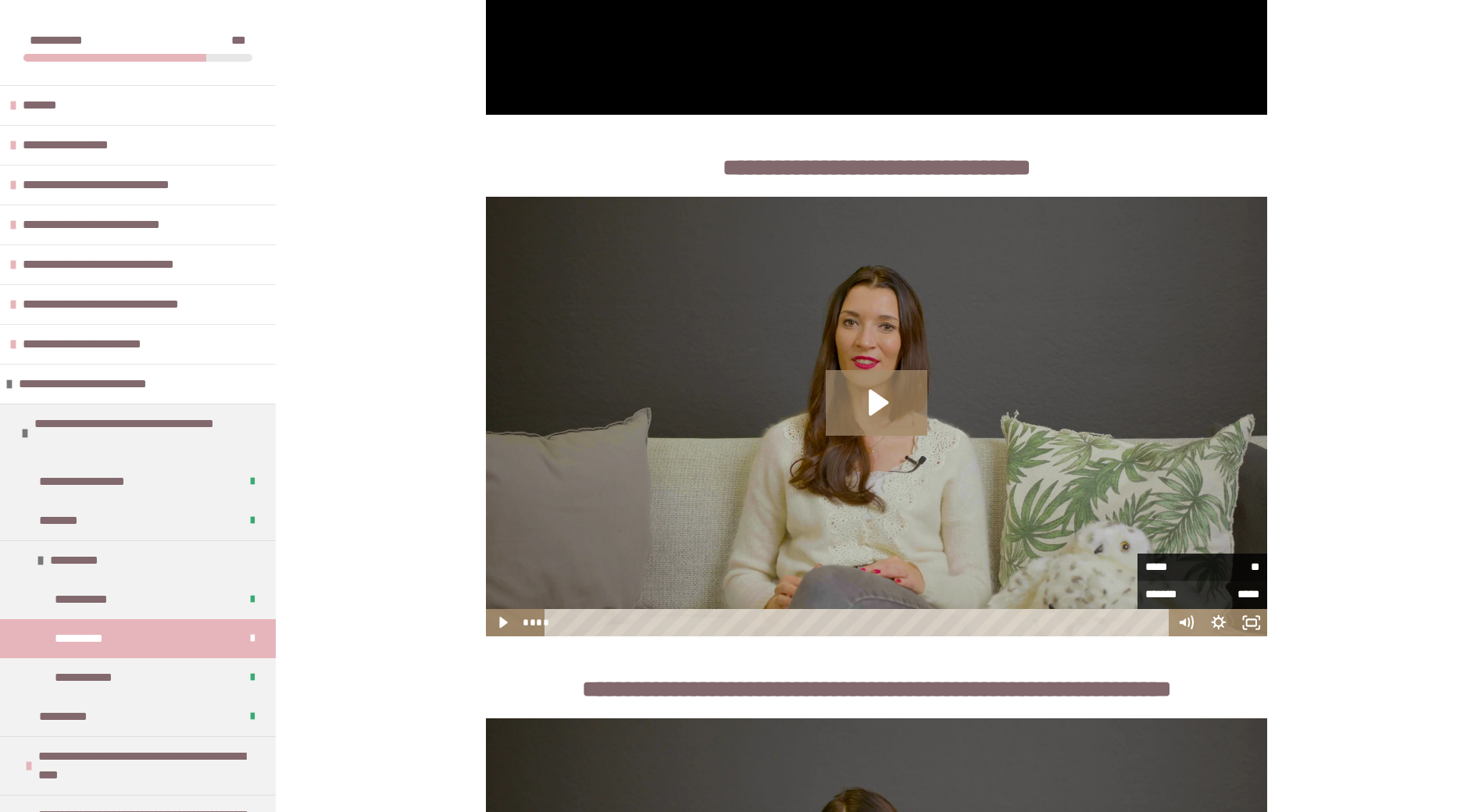 click on "**" at bounding box center [1230, 567] 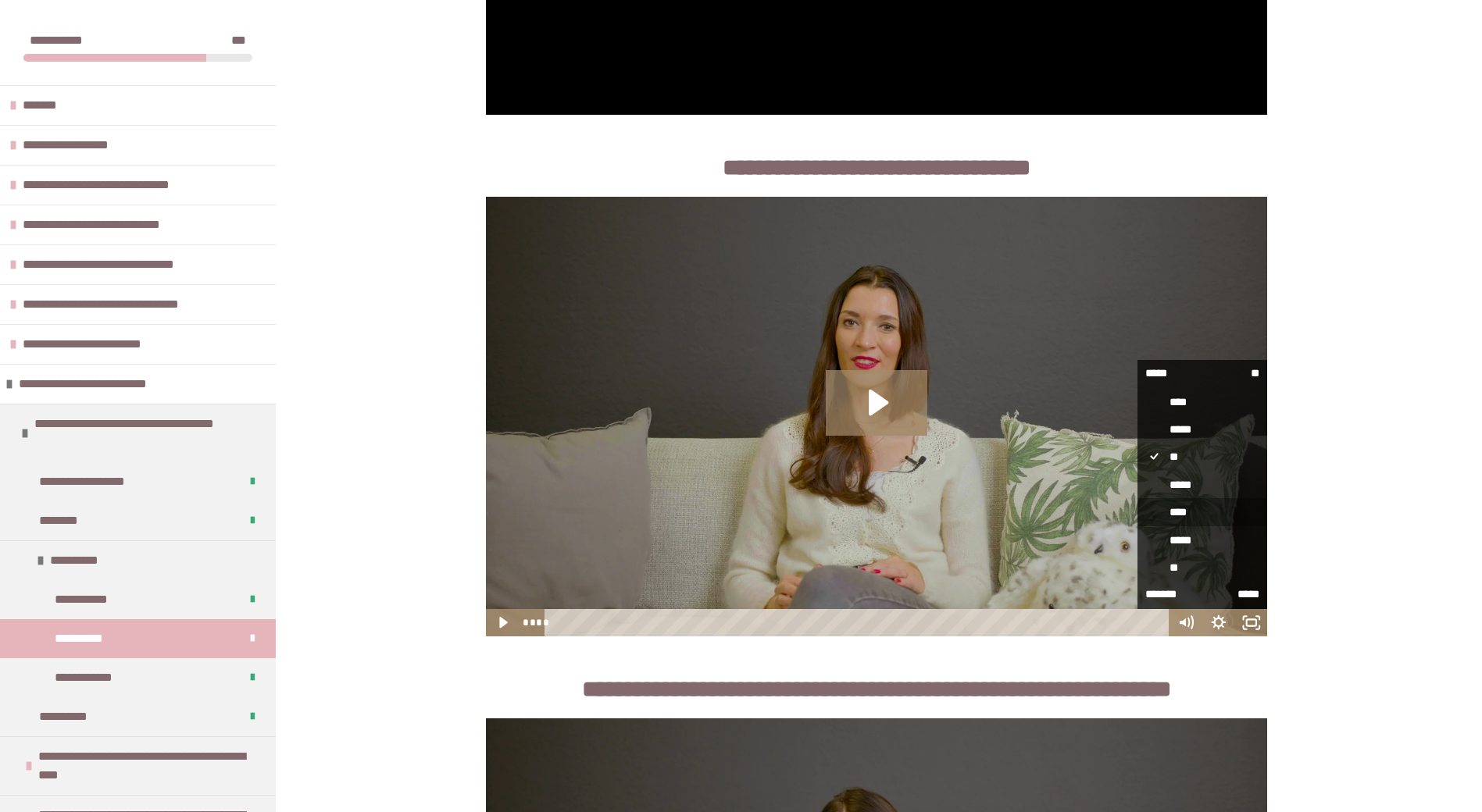 click on "****" at bounding box center [1202, 512] 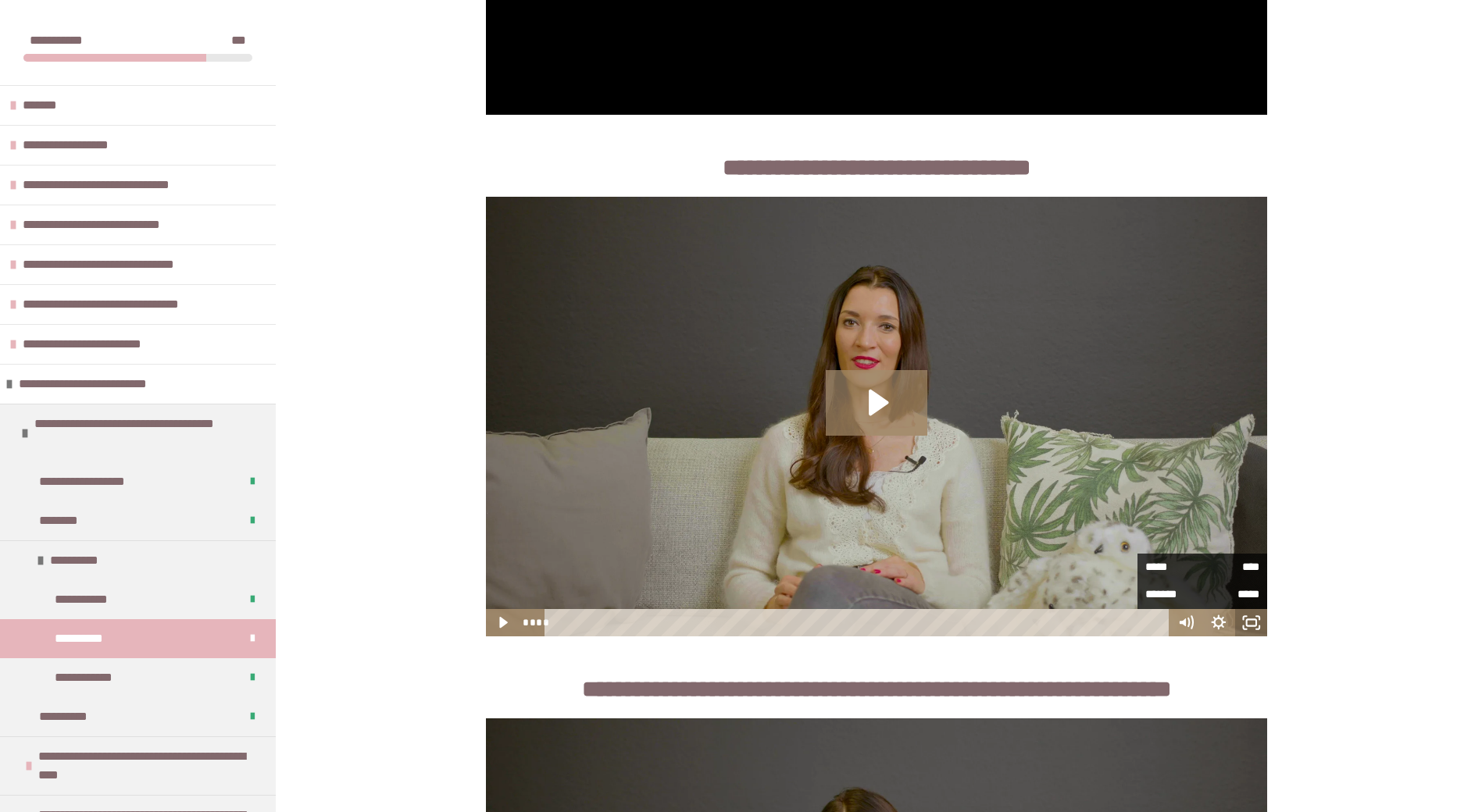 click 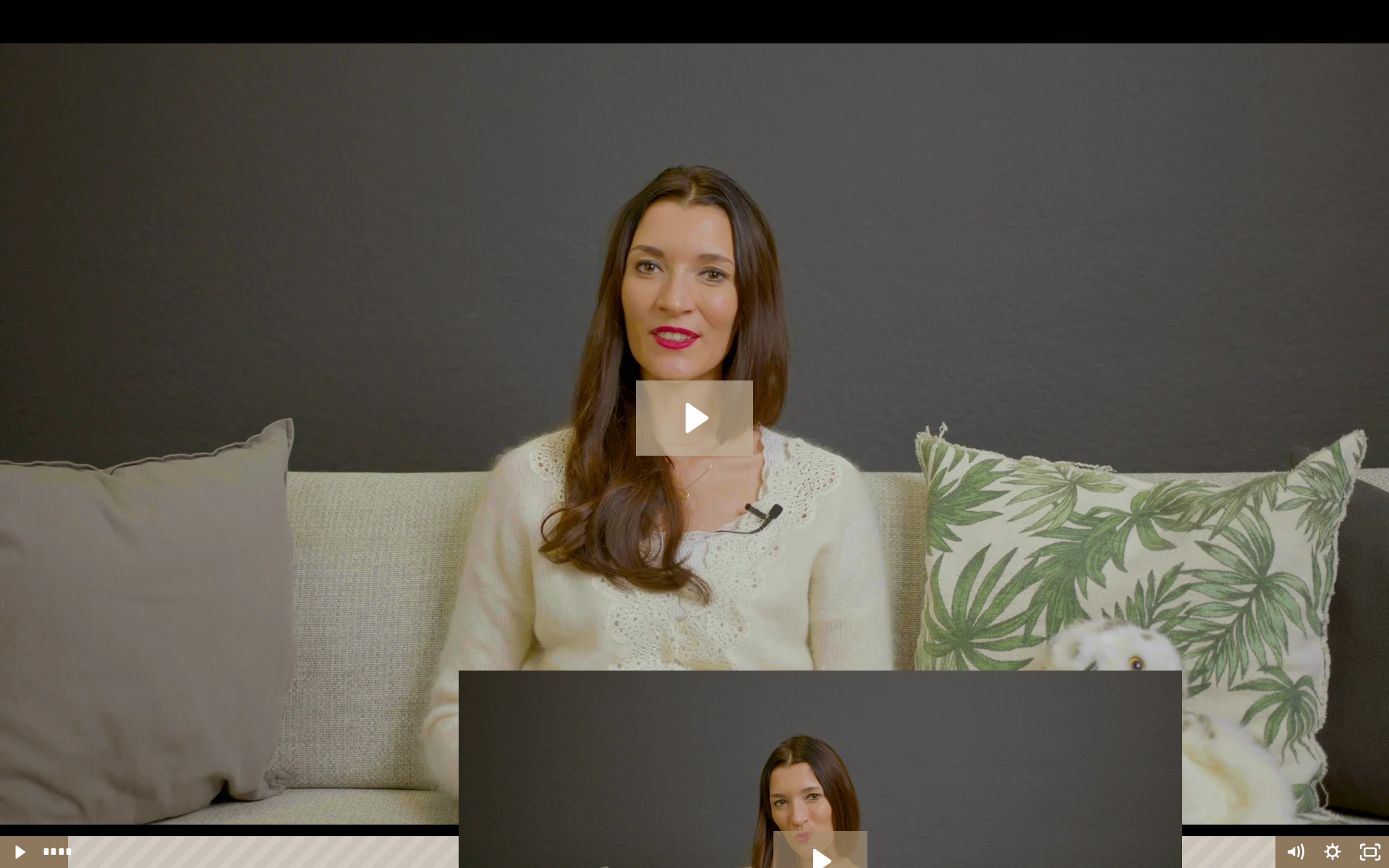 click 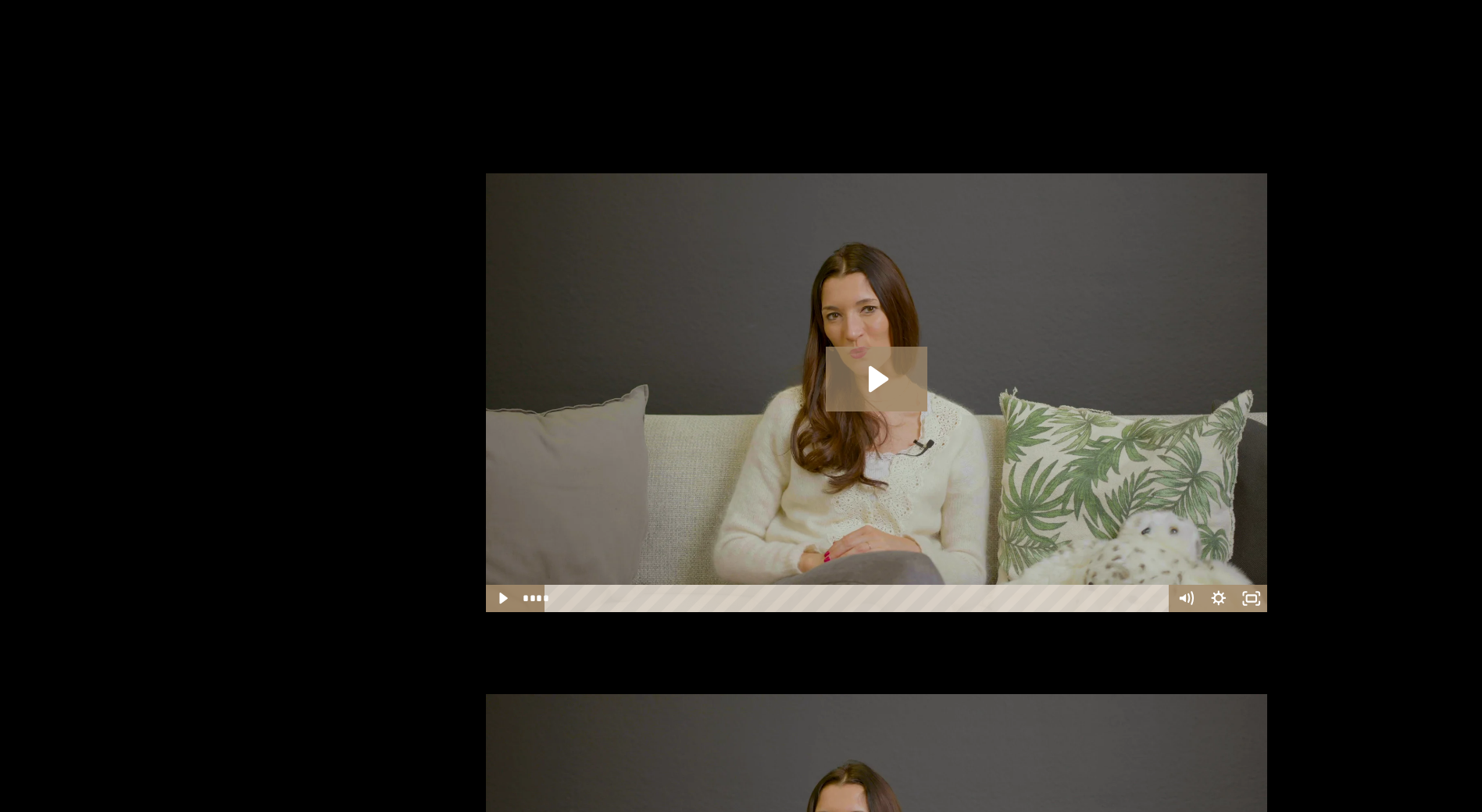 scroll, scrollTop: 2733, scrollLeft: 0, axis: vertical 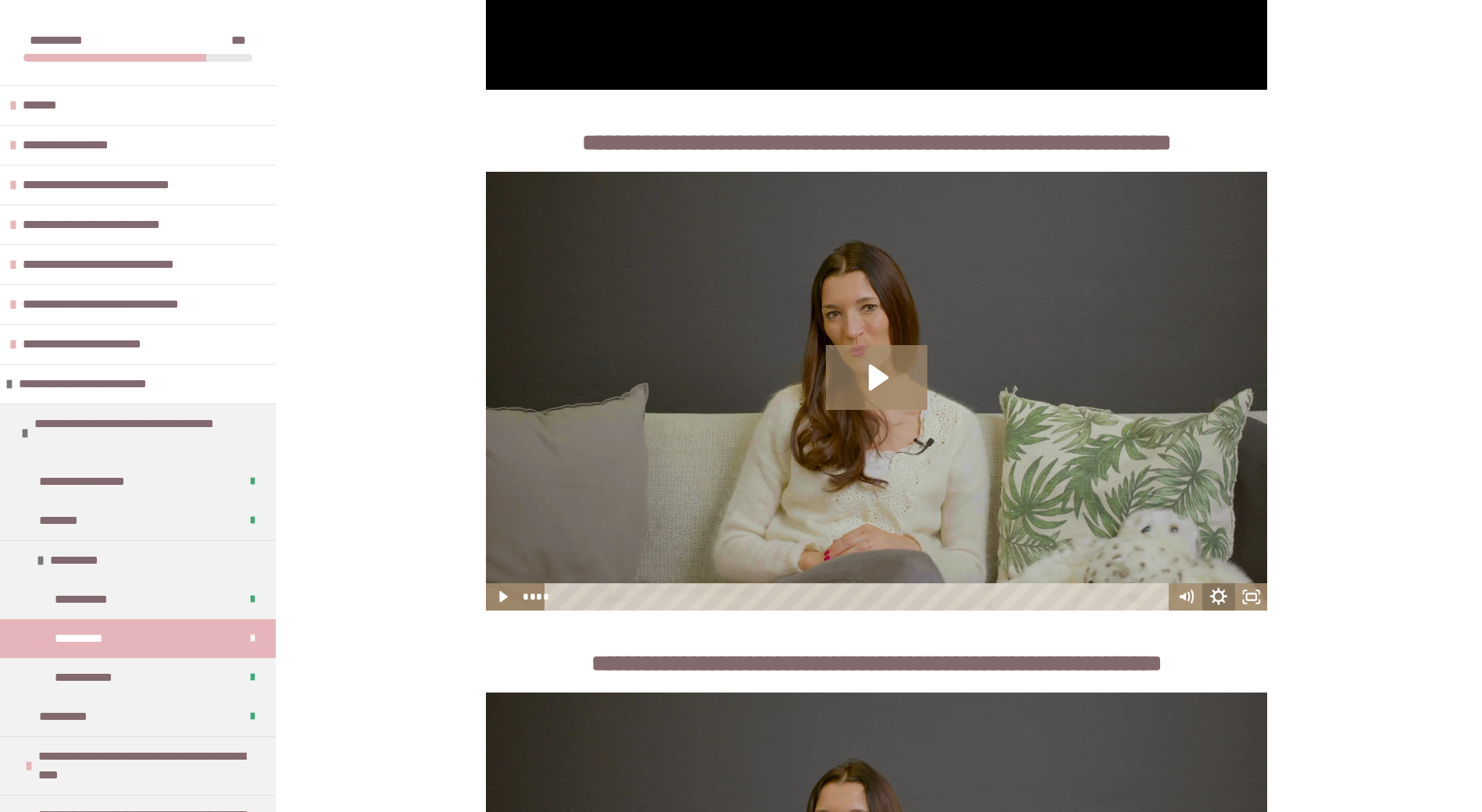 click 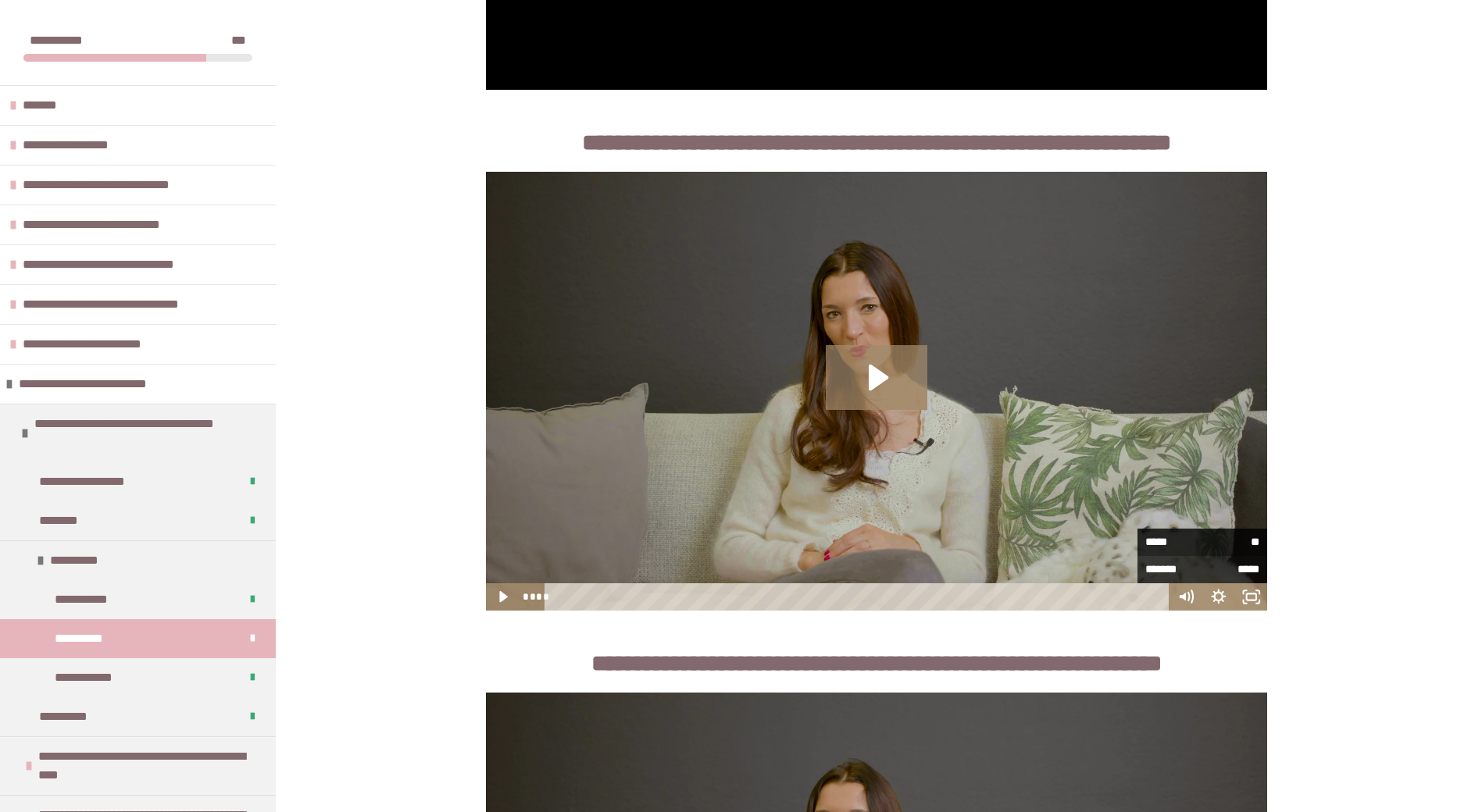 click on "**" at bounding box center (1230, 542) 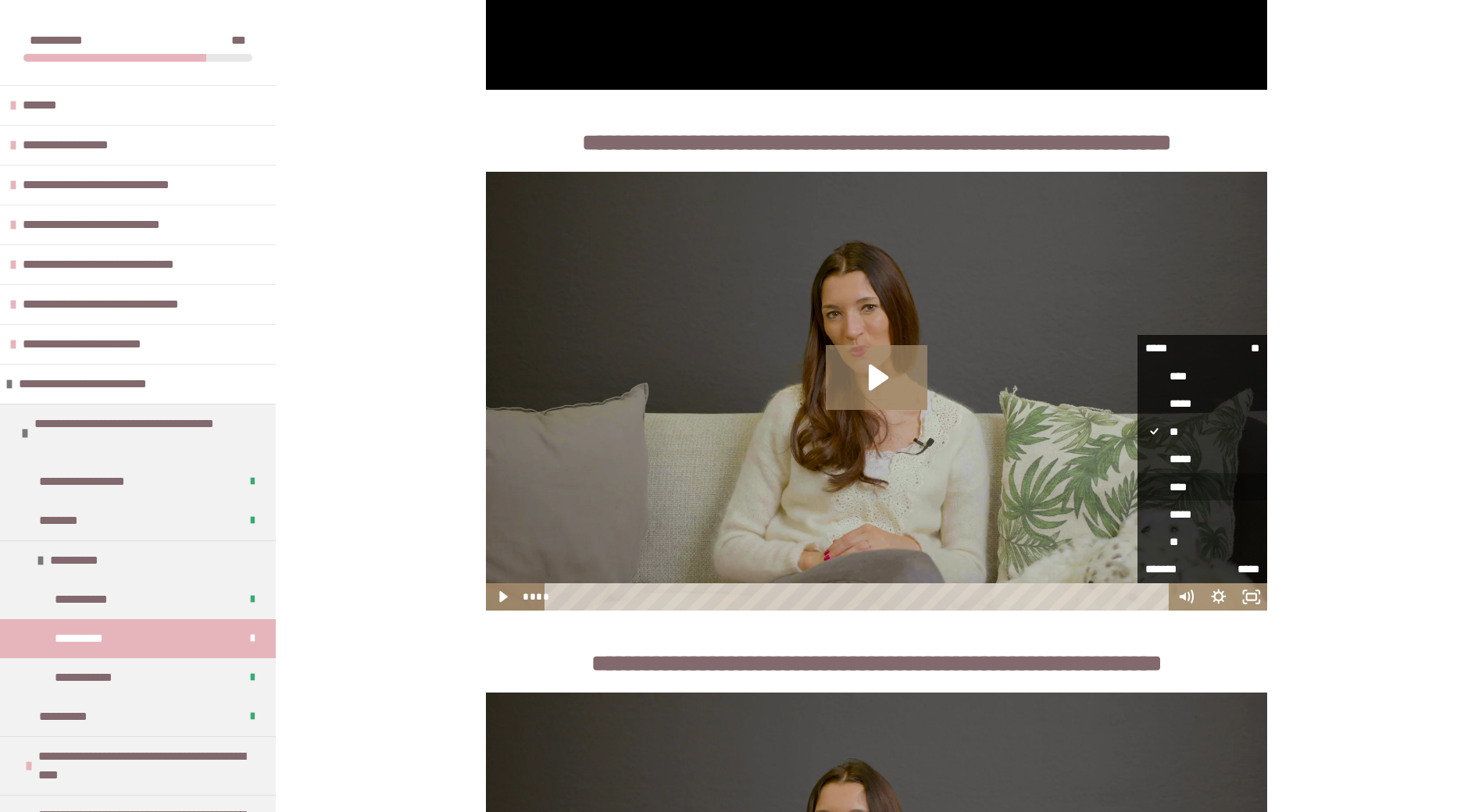 click on "****" at bounding box center (1202, 487) 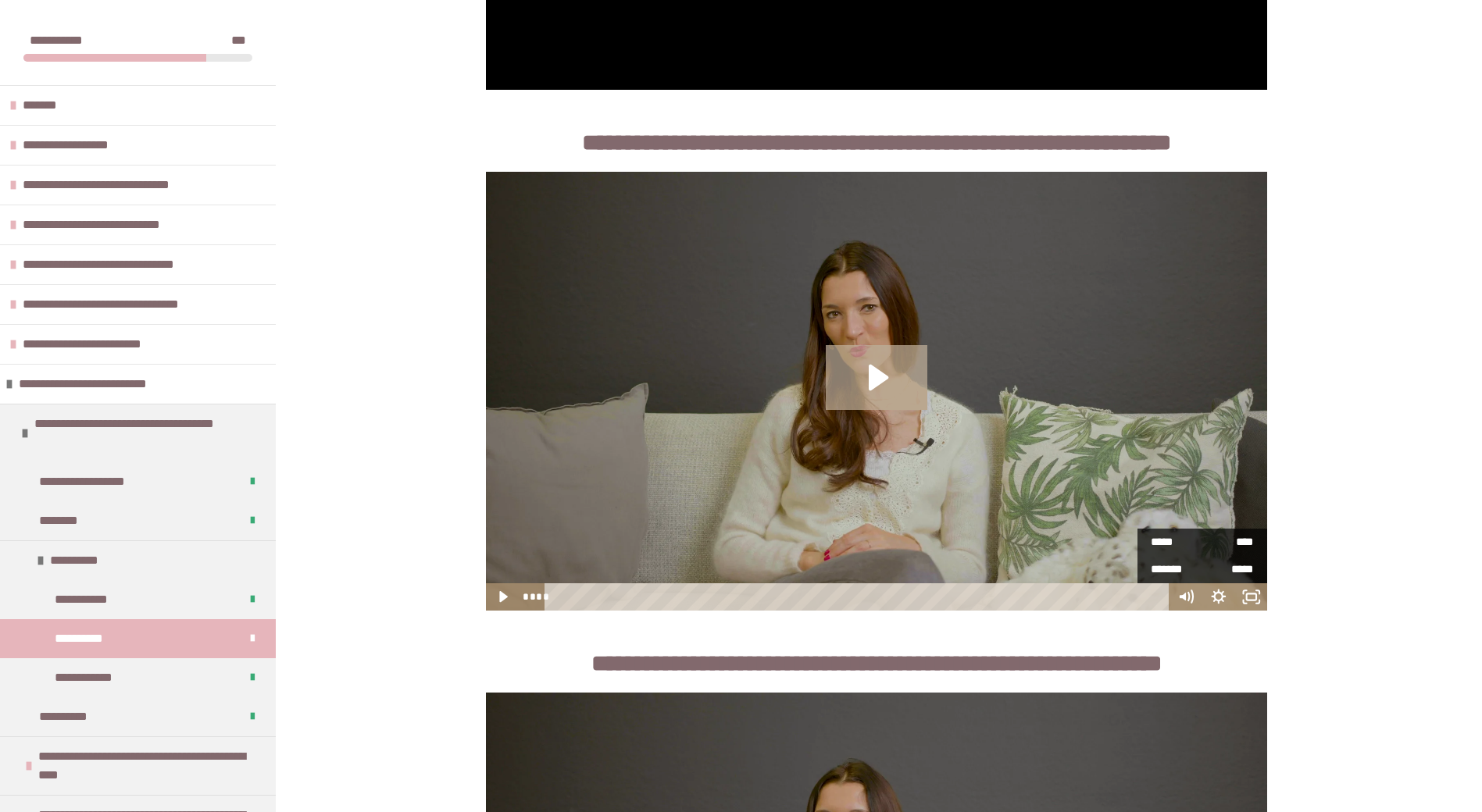 click 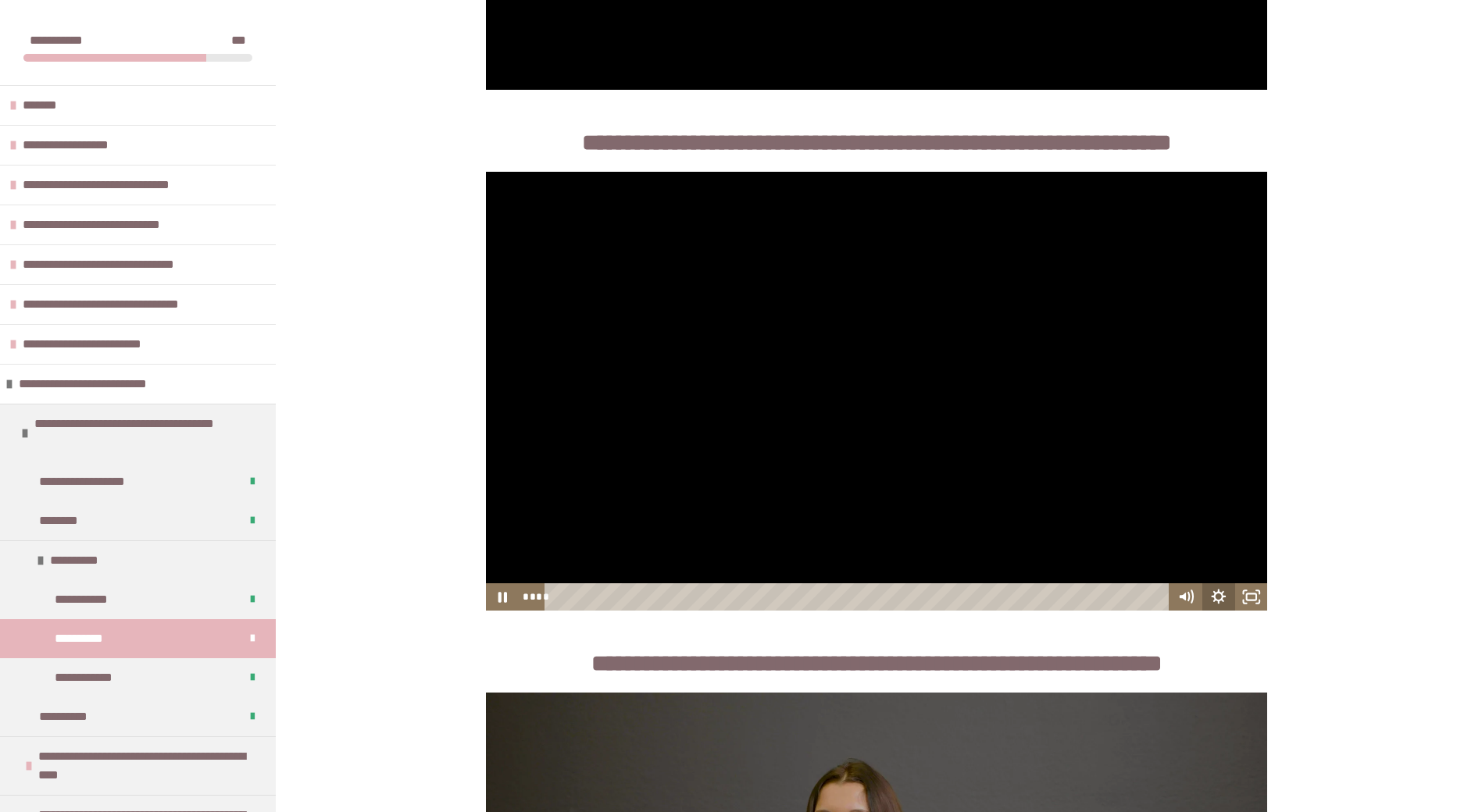 click 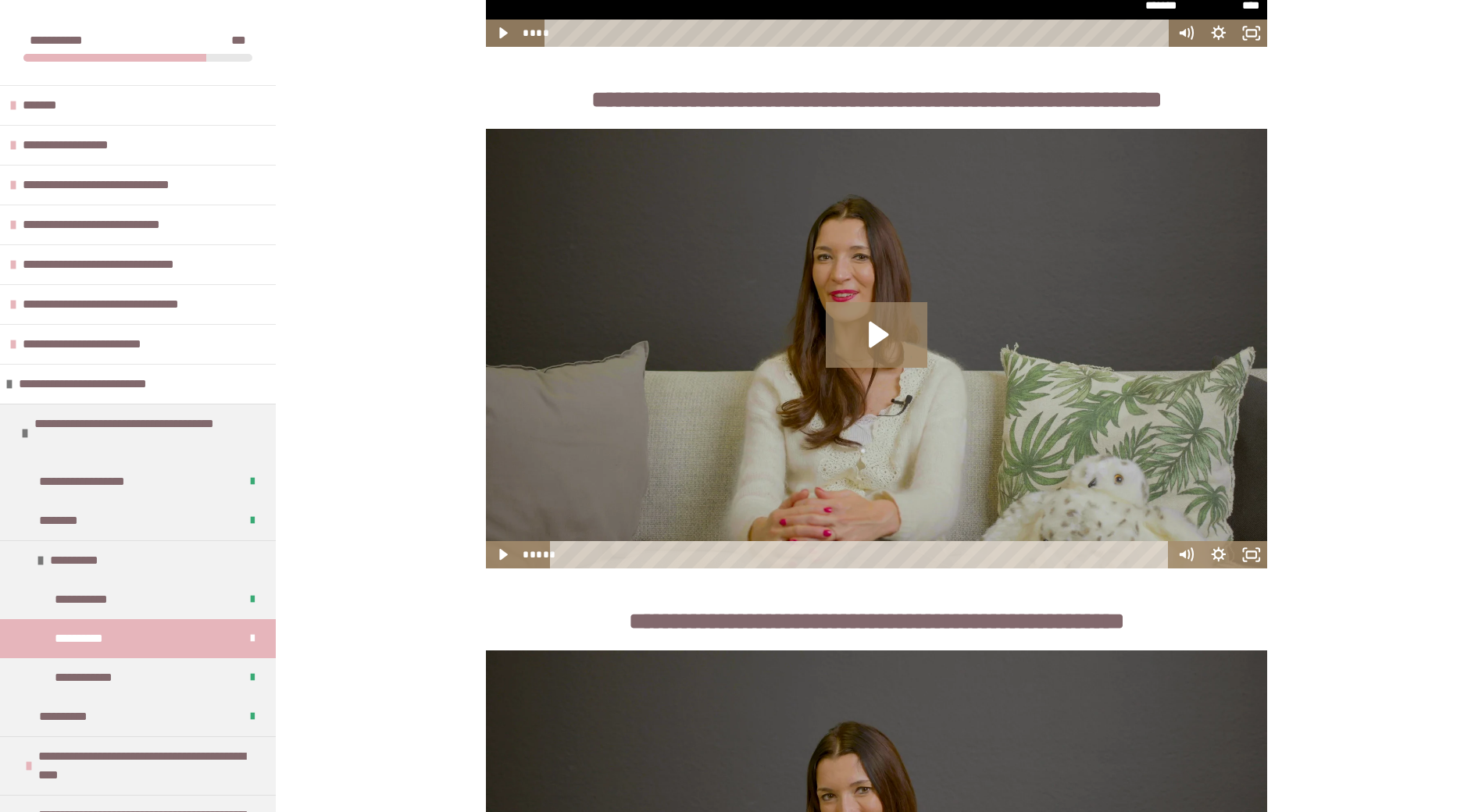 scroll, scrollTop: 3357, scrollLeft: 0, axis: vertical 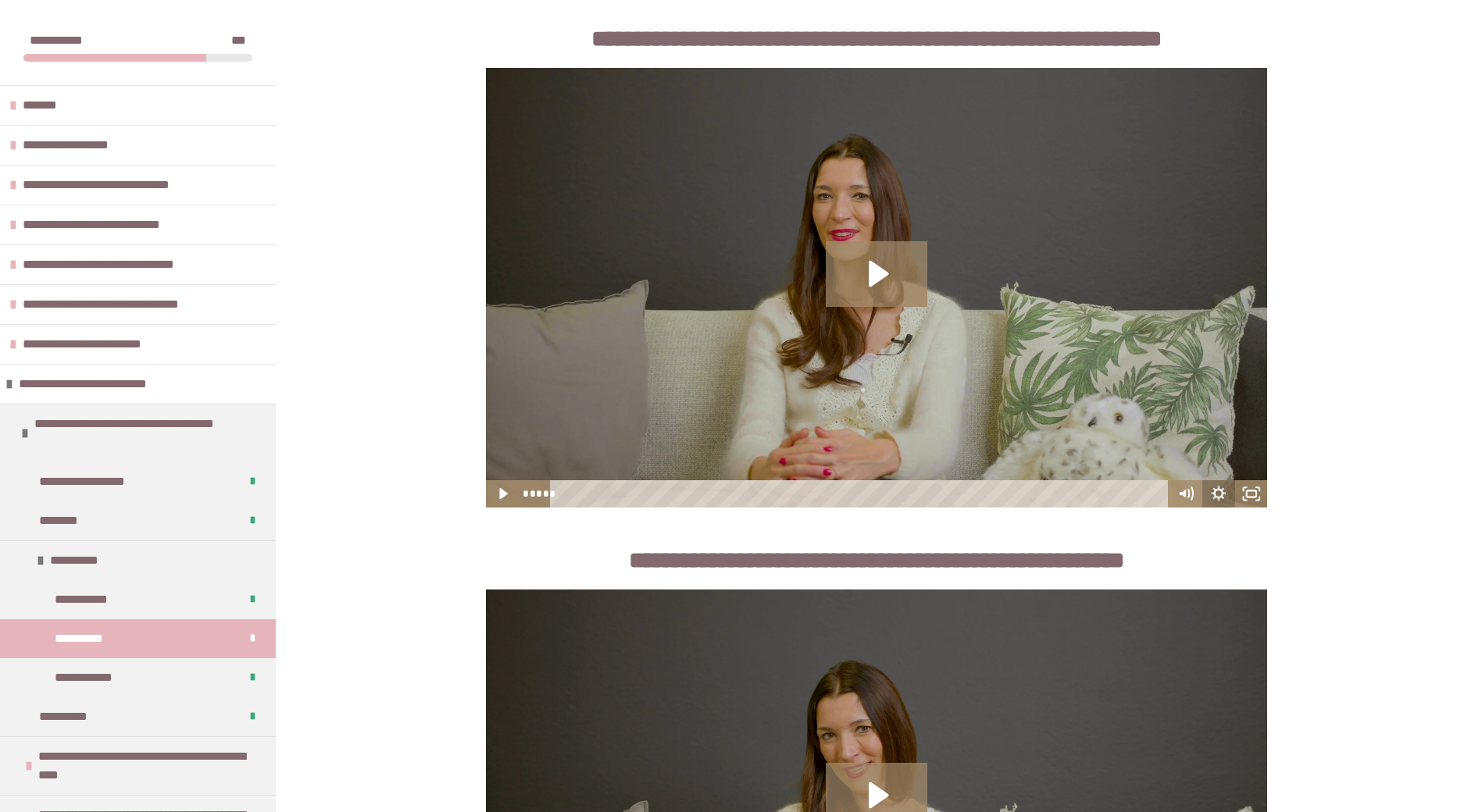 click 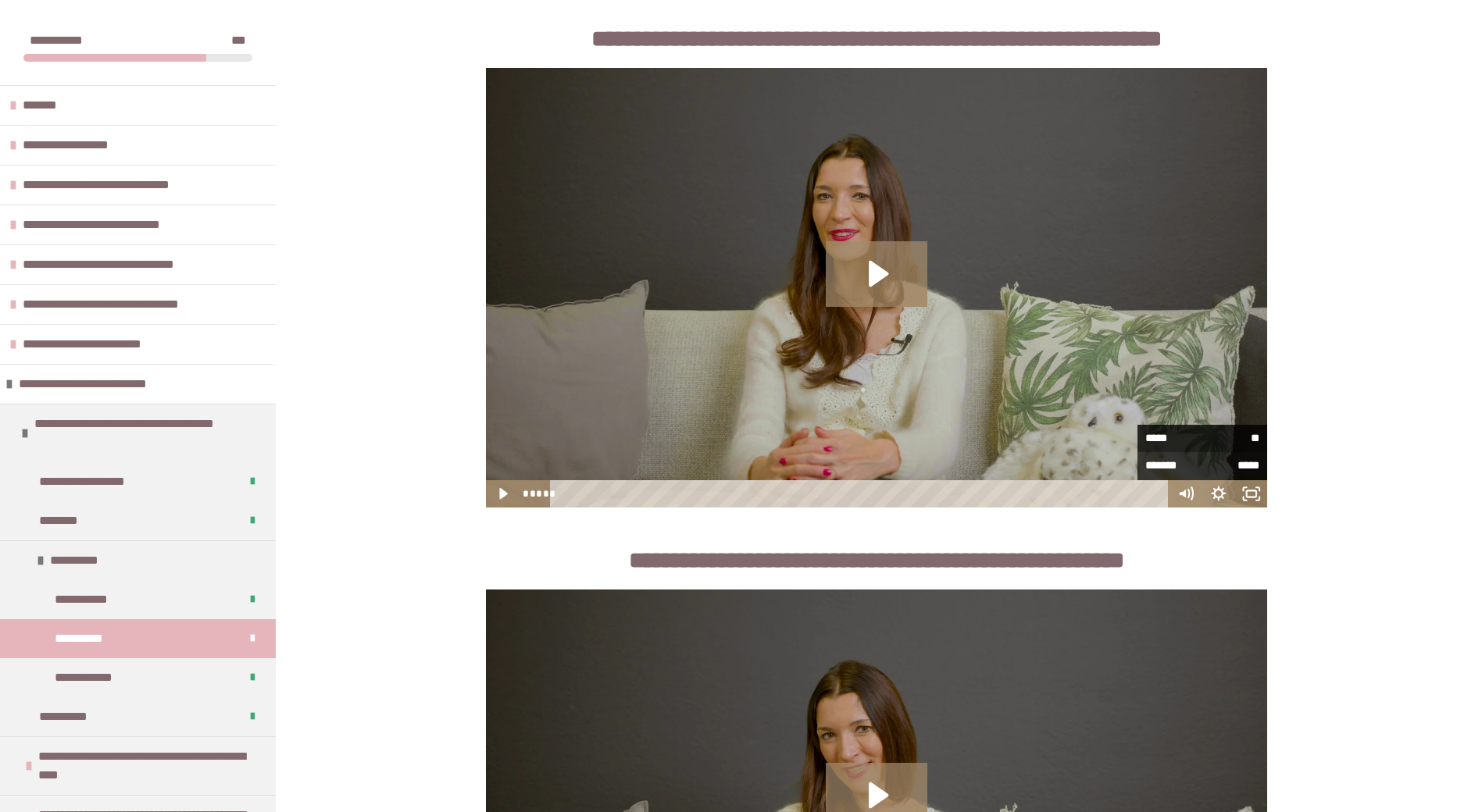 radio on "****" 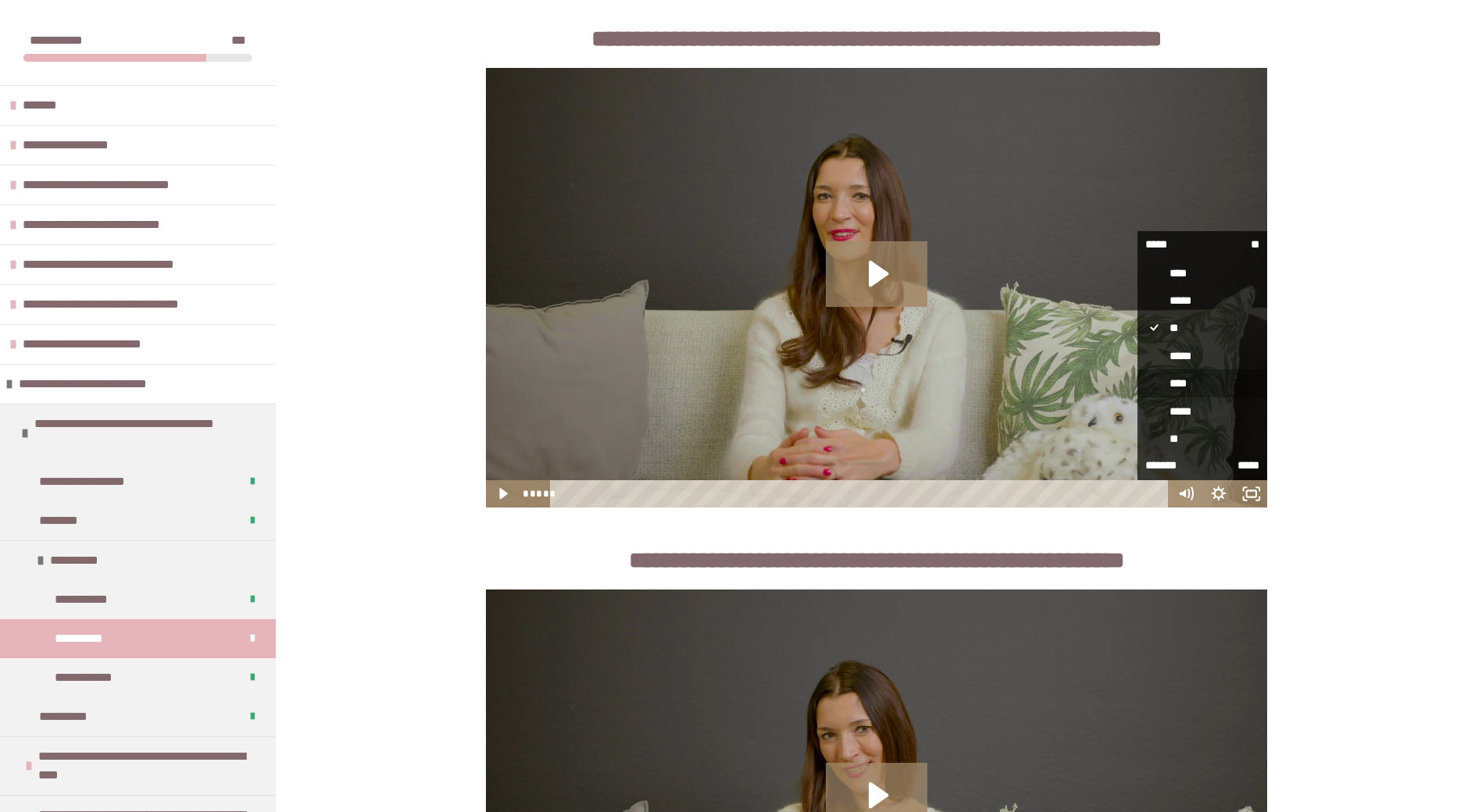 click on "****" at bounding box center [1202, 383] 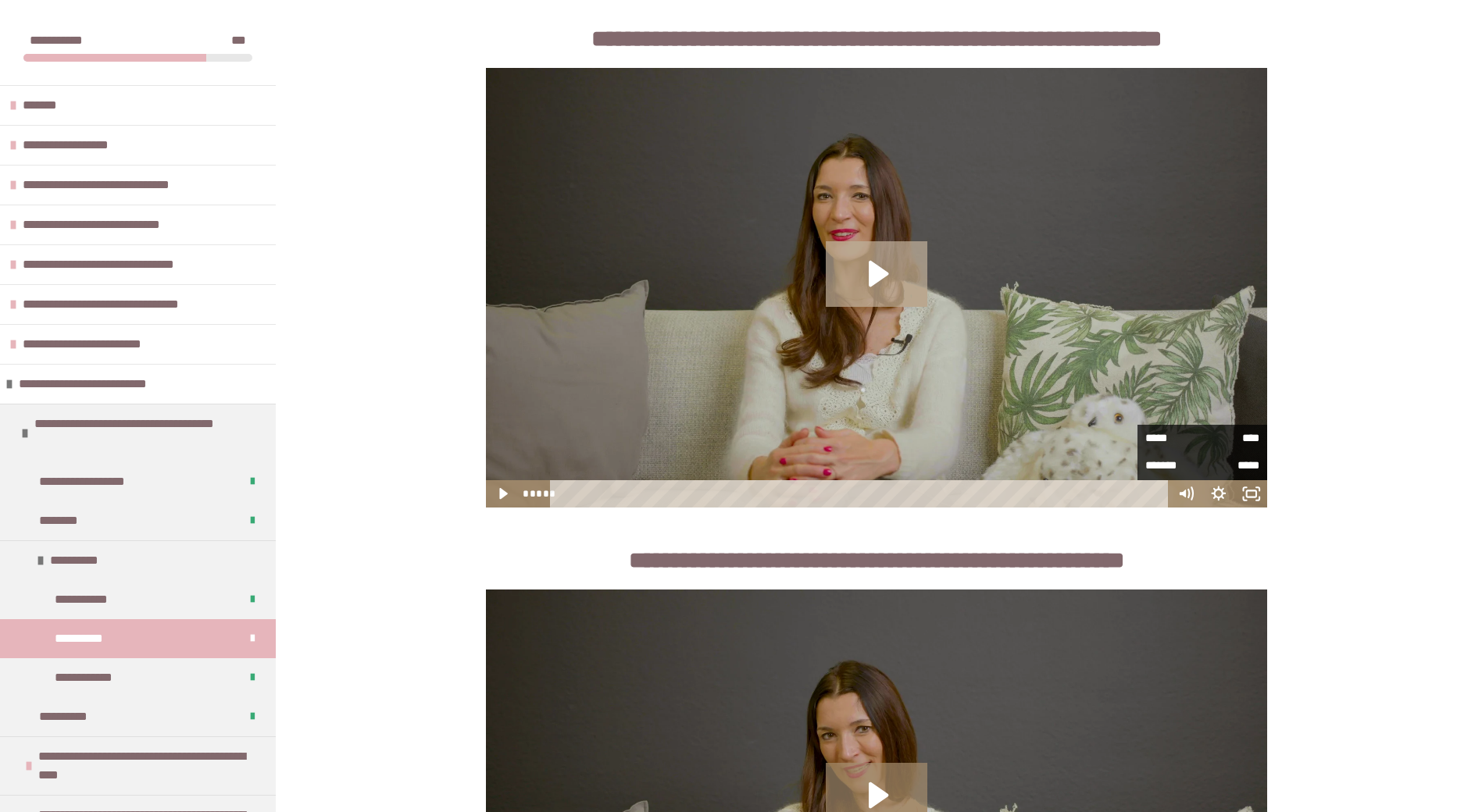 click 